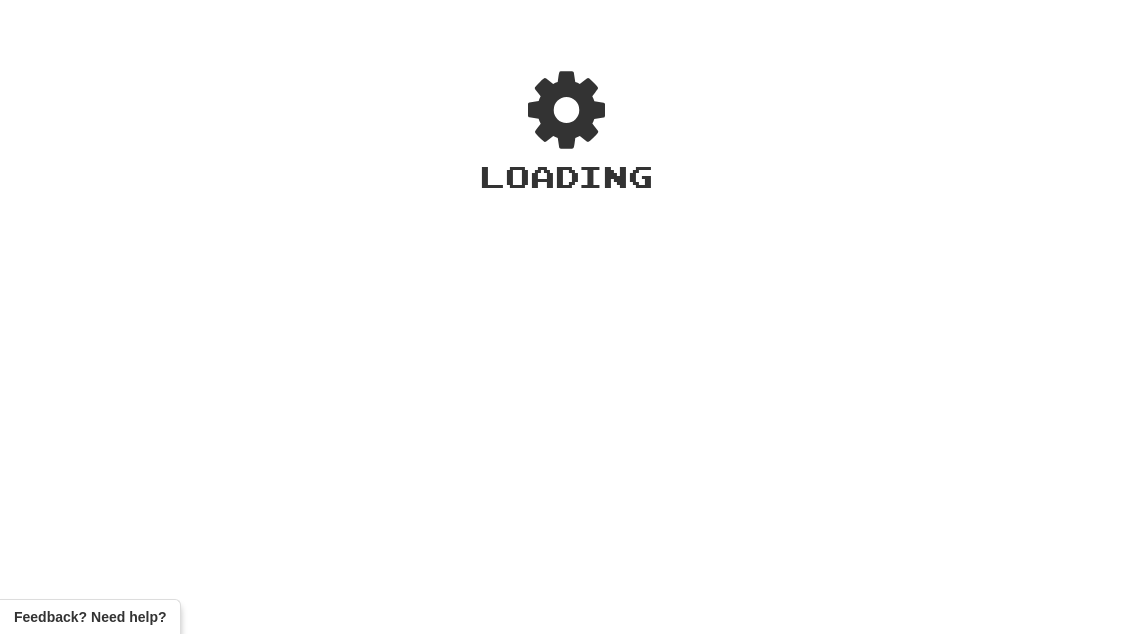 scroll, scrollTop: 0, scrollLeft: 0, axis: both 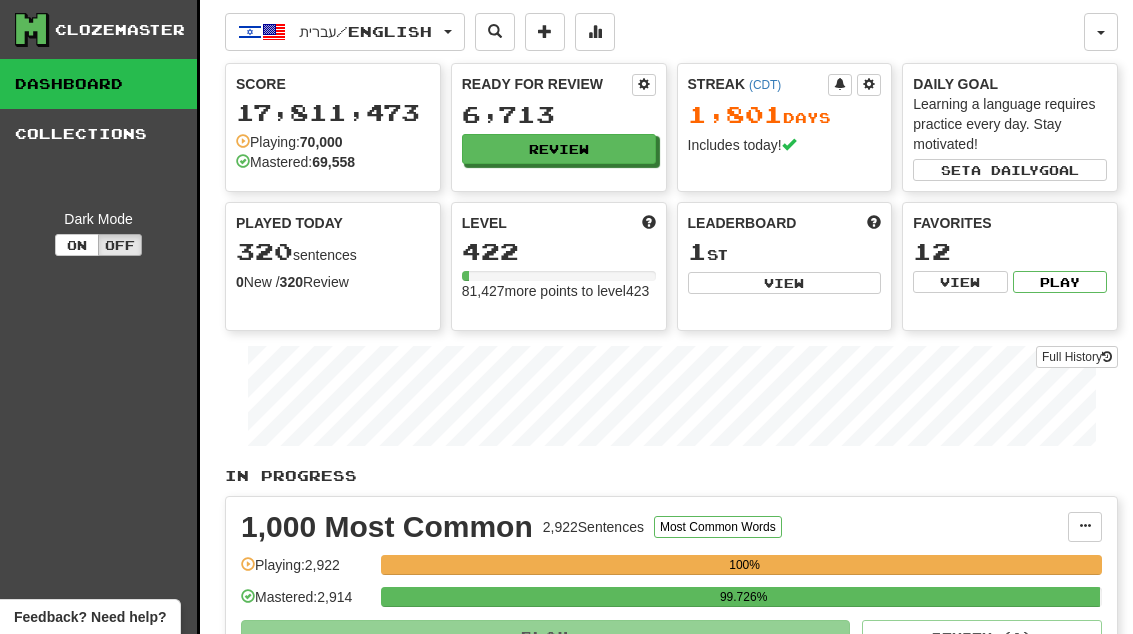click on "Review" at bounding box center [559, 149] 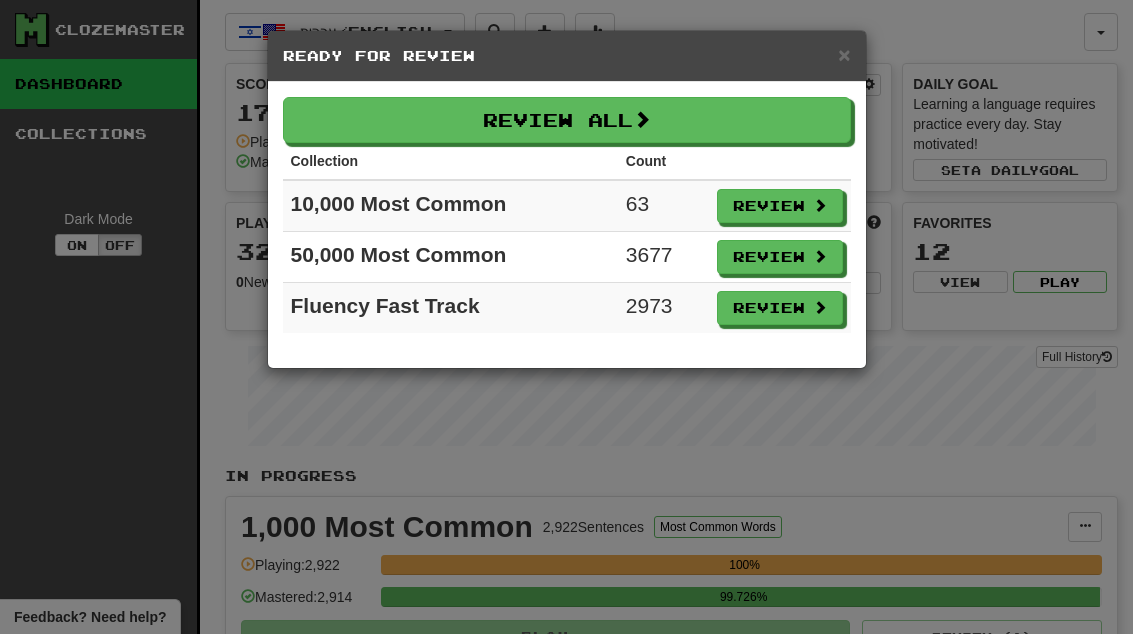 click on "Review" at bounding box center [780, 206] 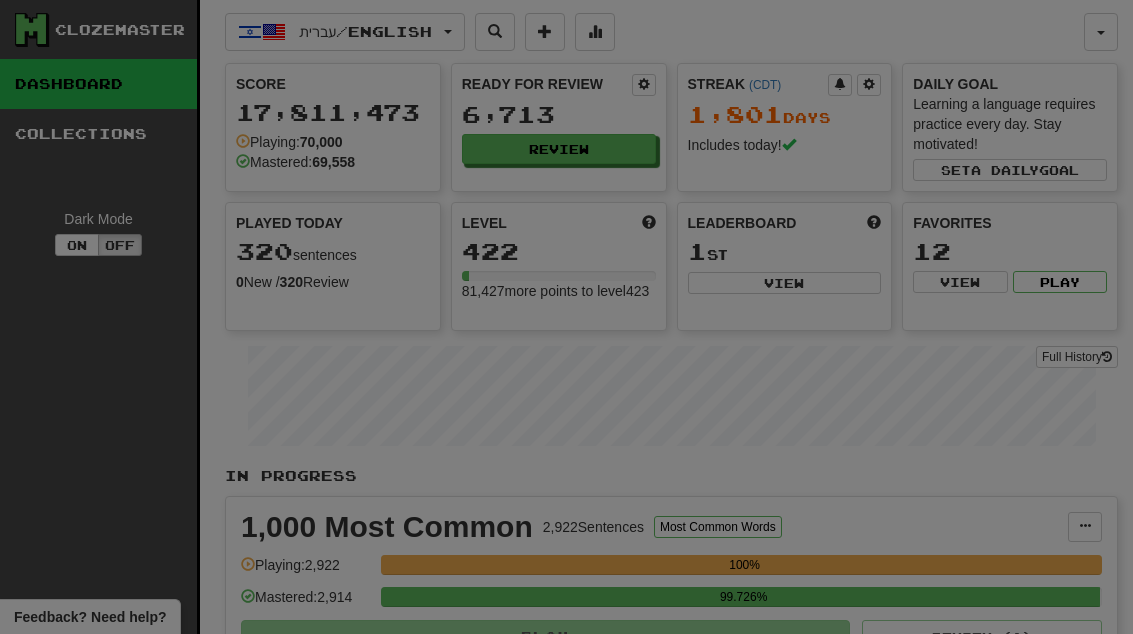 select on "**" 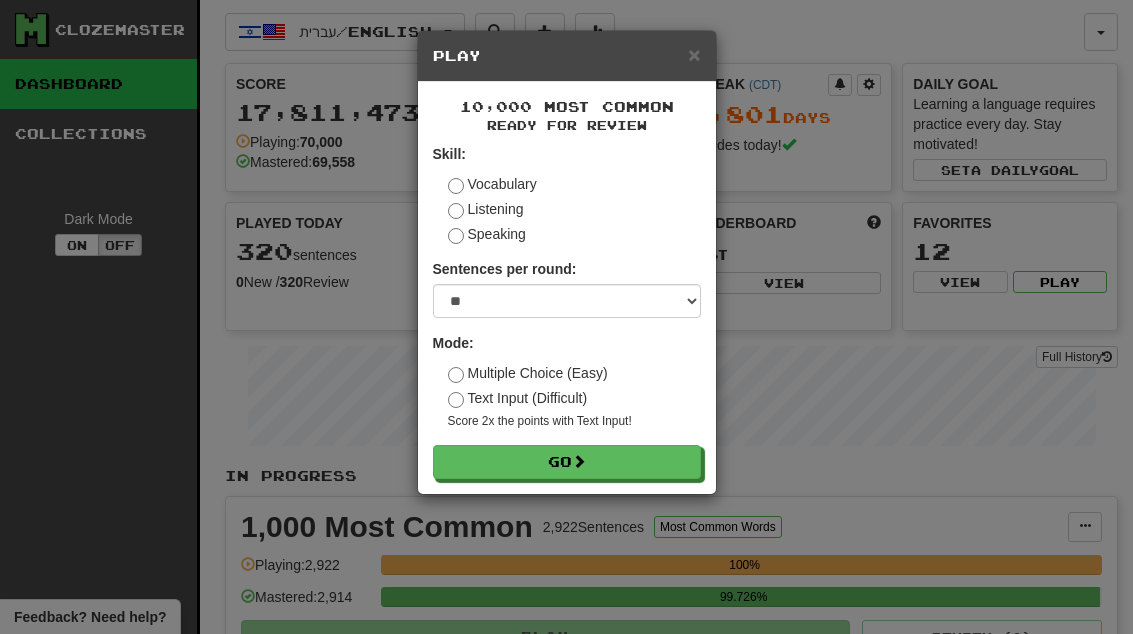 click on "Go" at bounding box center [567, 462] 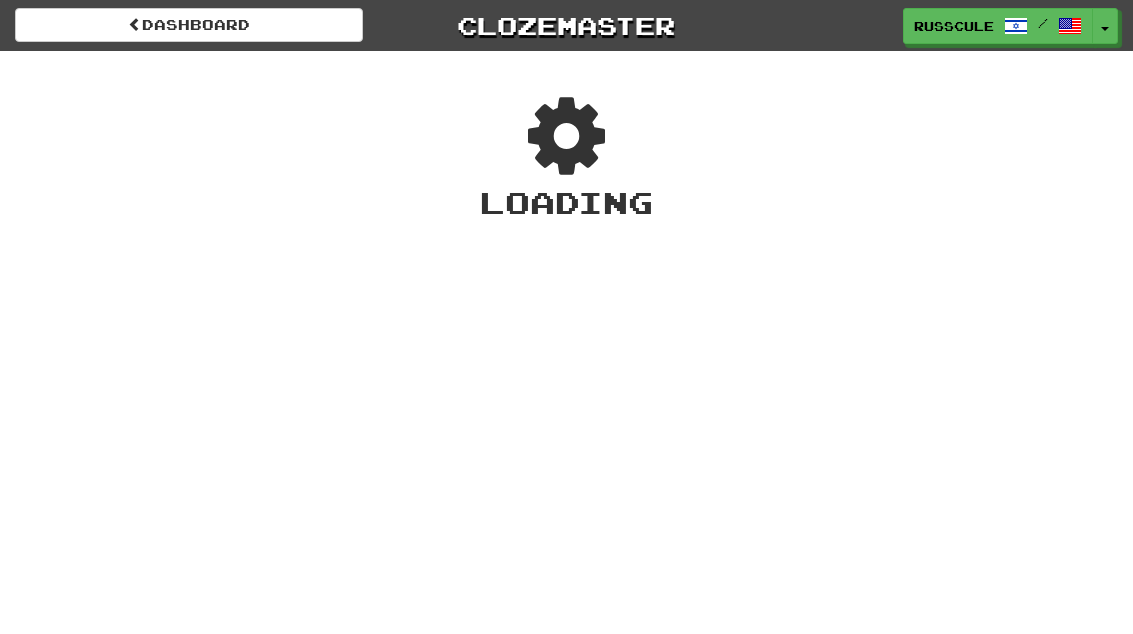 scroll, scrollTop: 0, scrollLeft: 0, axis: both 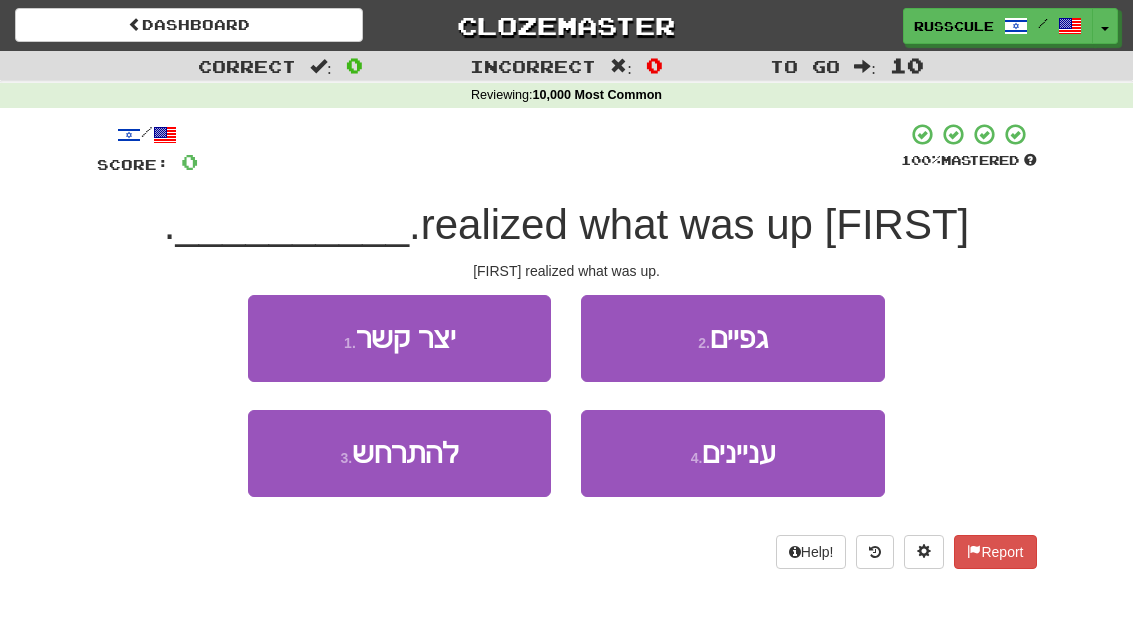 click on "3 .  להתרחש" at bounding box center (399, 453) 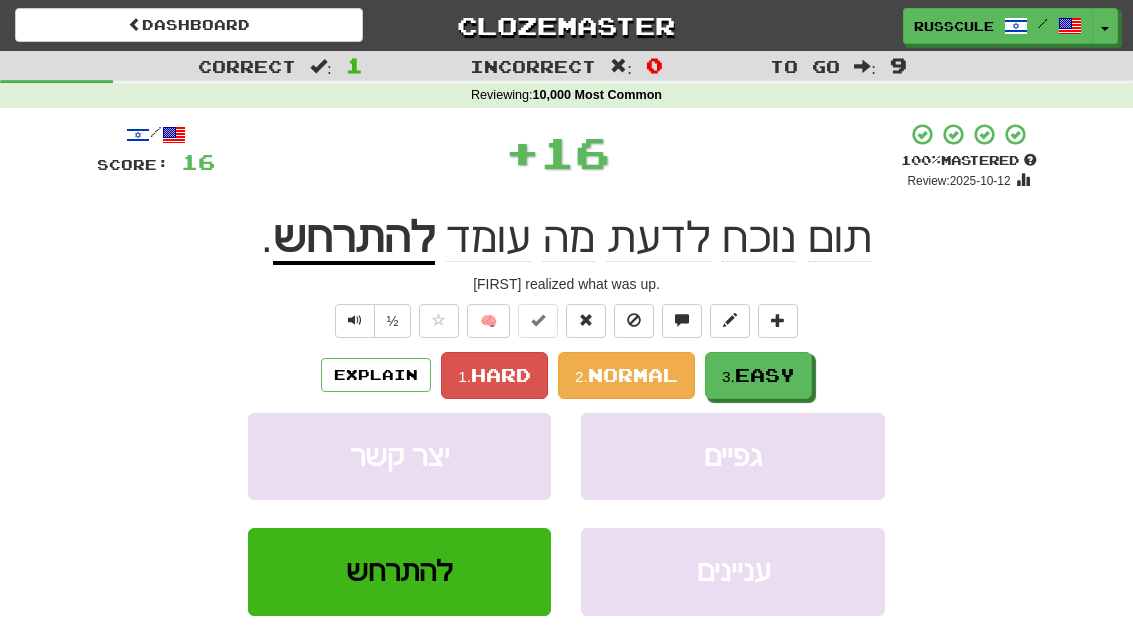 click on "3.  Easy" at bounding box center (758, 375) 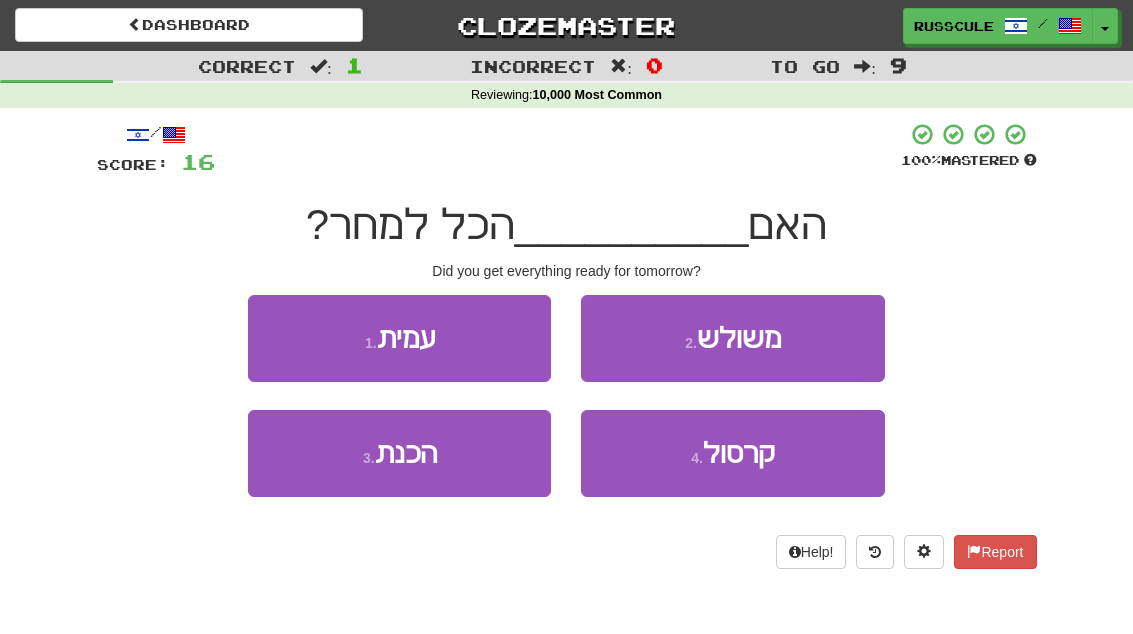 click on "3 .  הכנת" at bounding box center [399, 453] 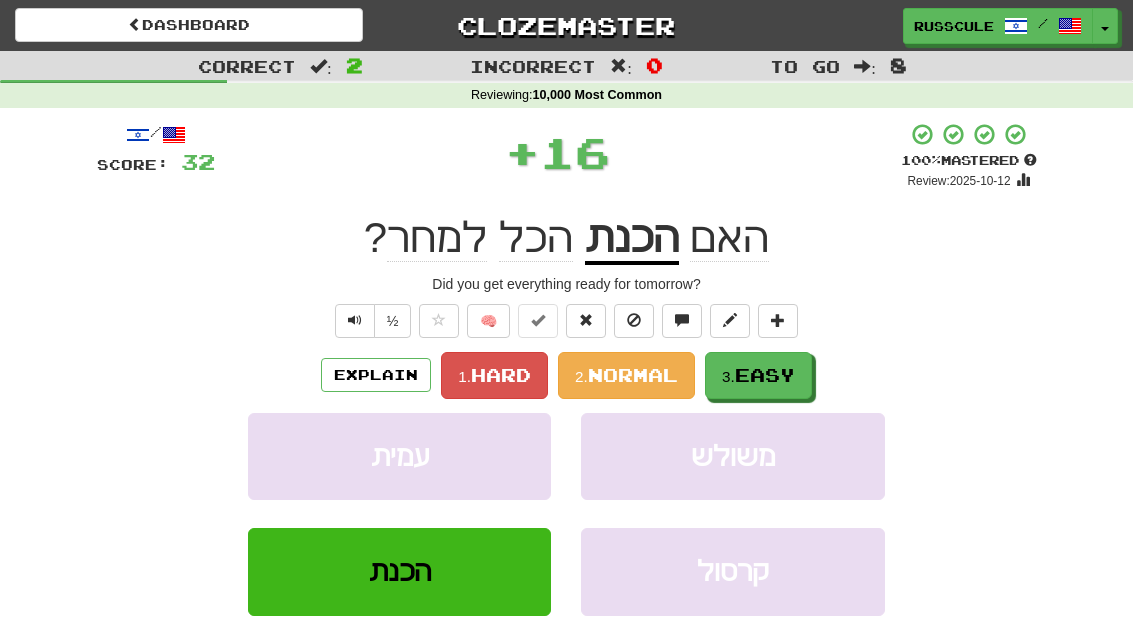 click on "3.  Easy" at bounding box center [758, 375] 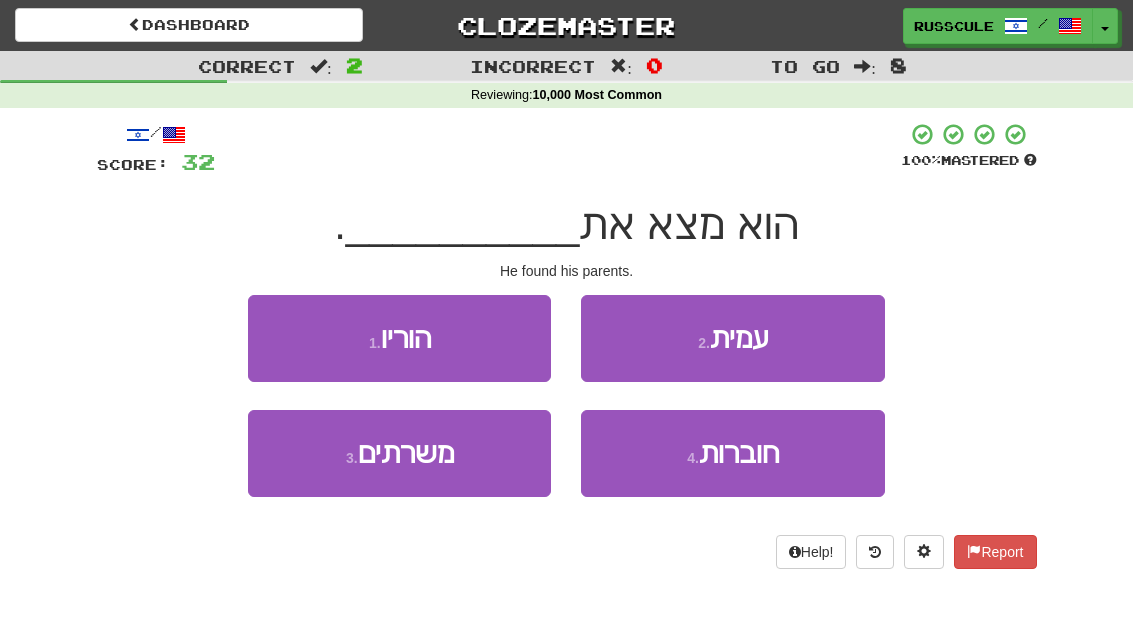 click on "1 .  הוריו" at bounding box center [399, 338] 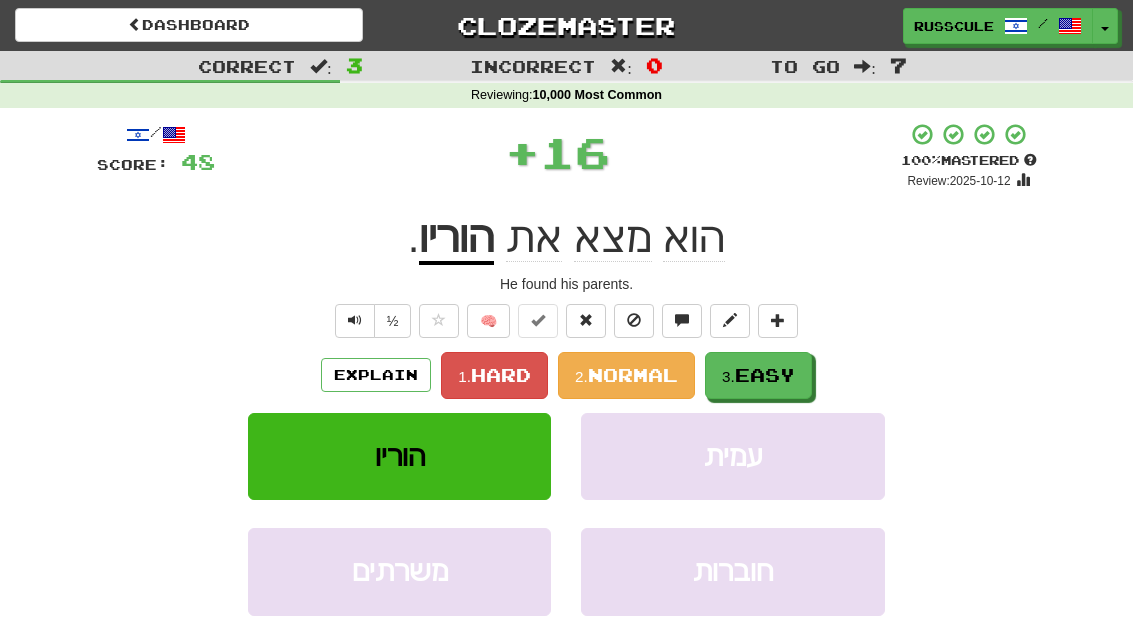 click on "3.  Easy" at bounding box center (758, 375) 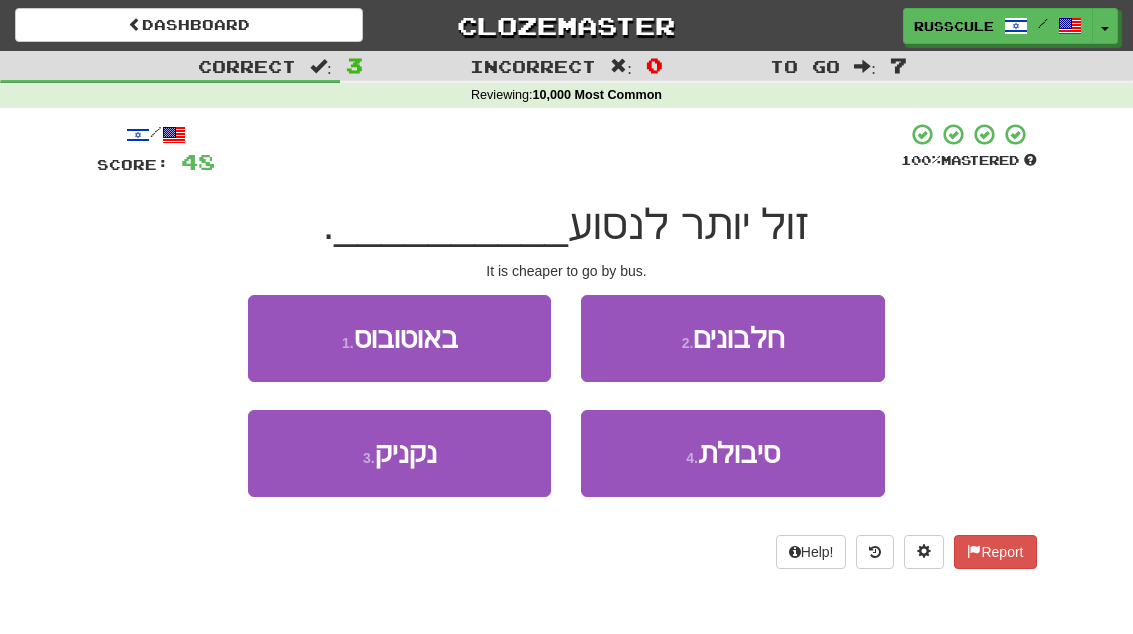 click on "1 .  באוטובוס" at bounding box center (399, 338) 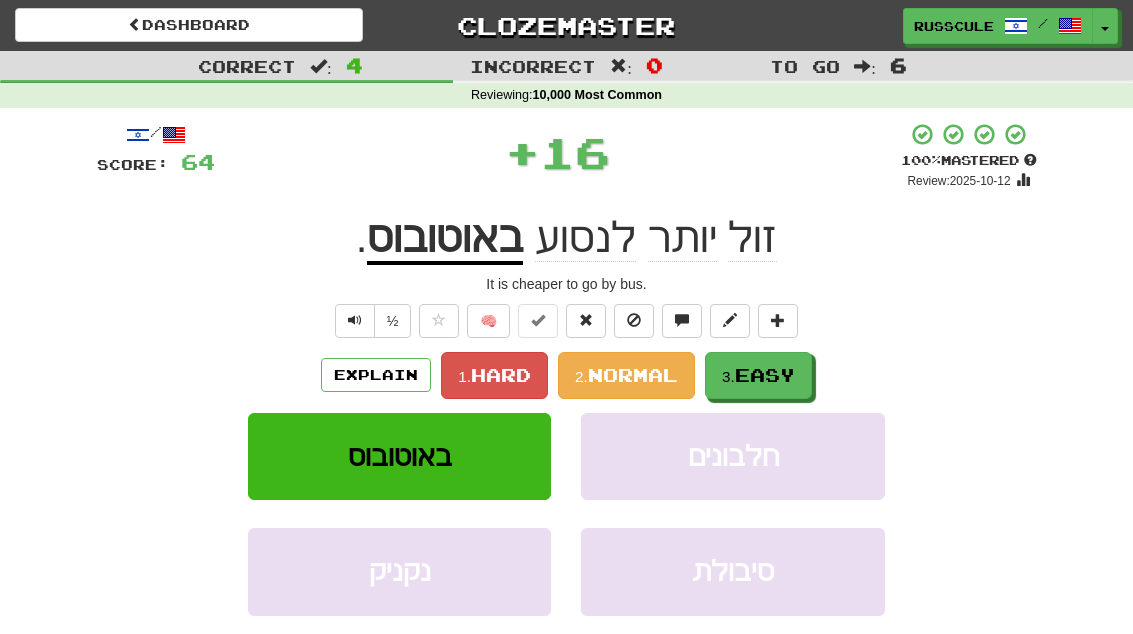 click on "3.  Easy" at bounding box center (758, 375) 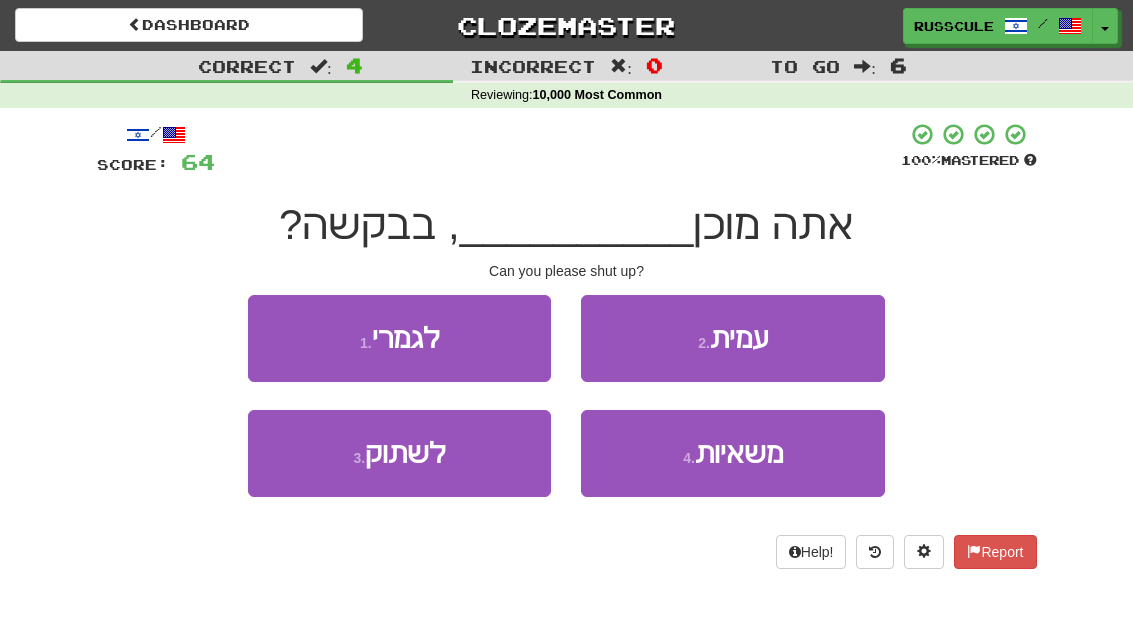 click on "3 .  לשתוק" at bounding box center [399, 453] 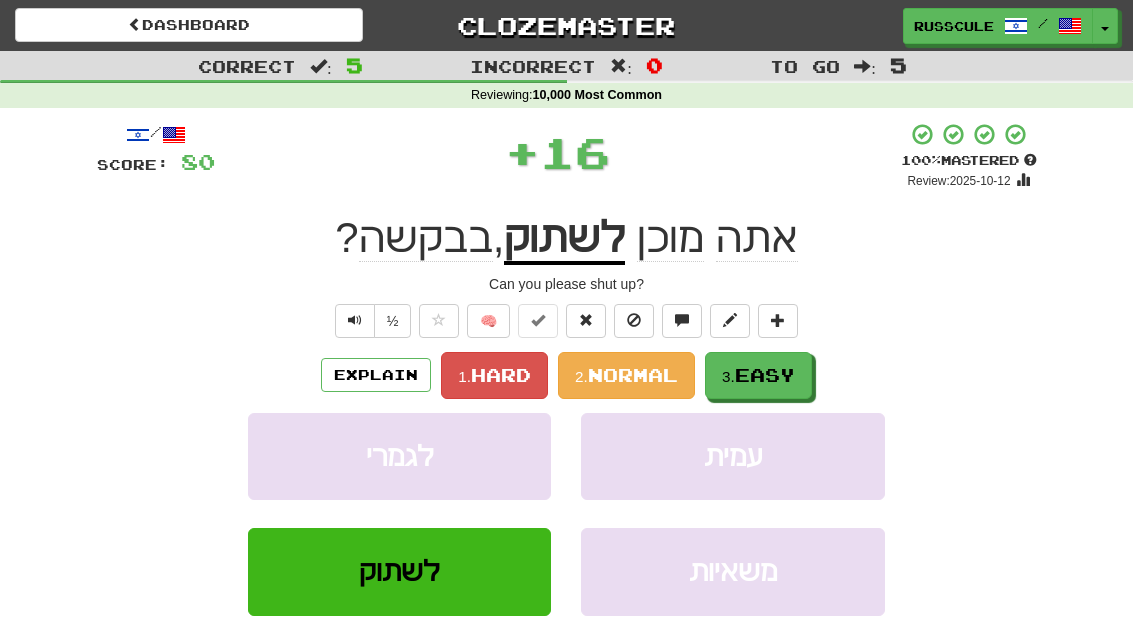 click on "3.  Easy" at bounding box center (758, 375) 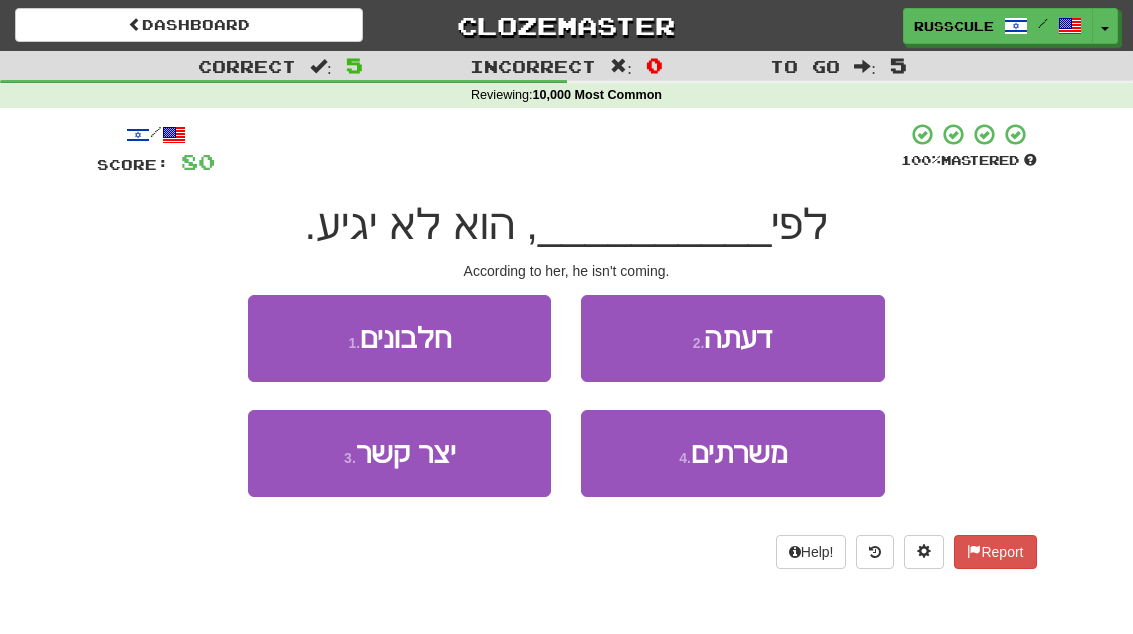 click on "2 .  דעתה" at bounding box center (732, 338) 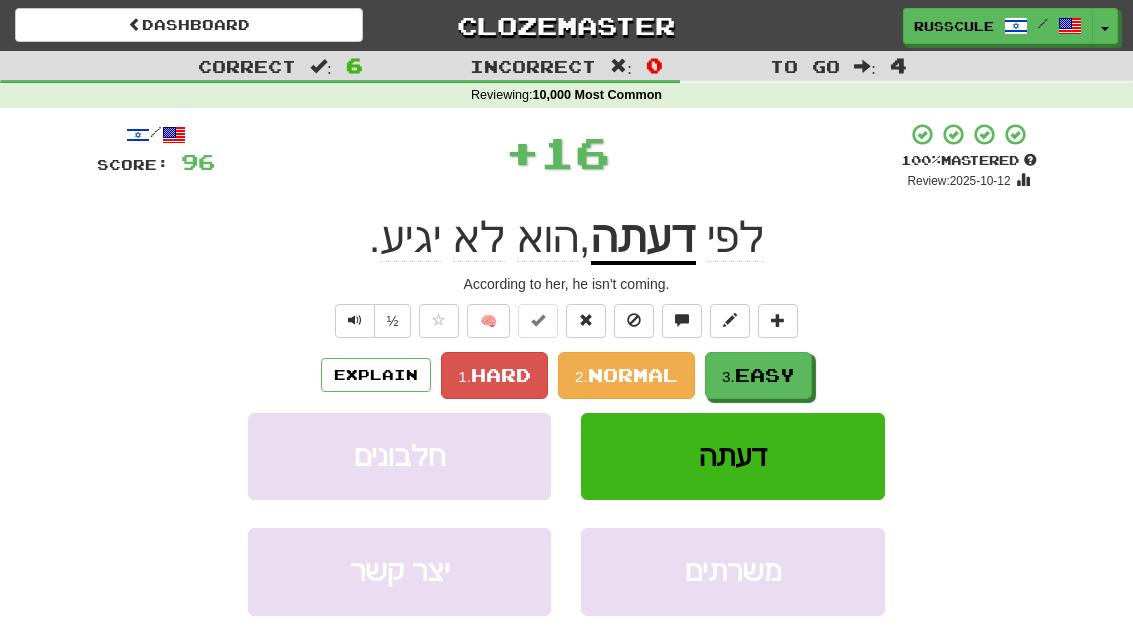 click on "3.  Easy" at bounding box center (758, 375) 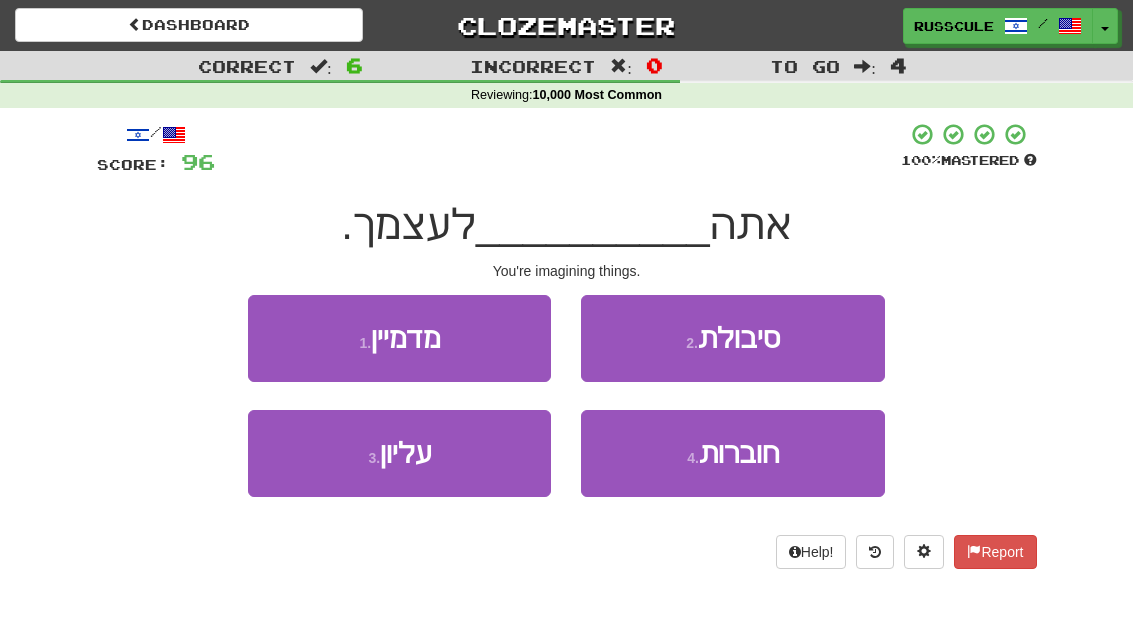 click on "1 .  מדמיין" at bounding box center (399, 338) 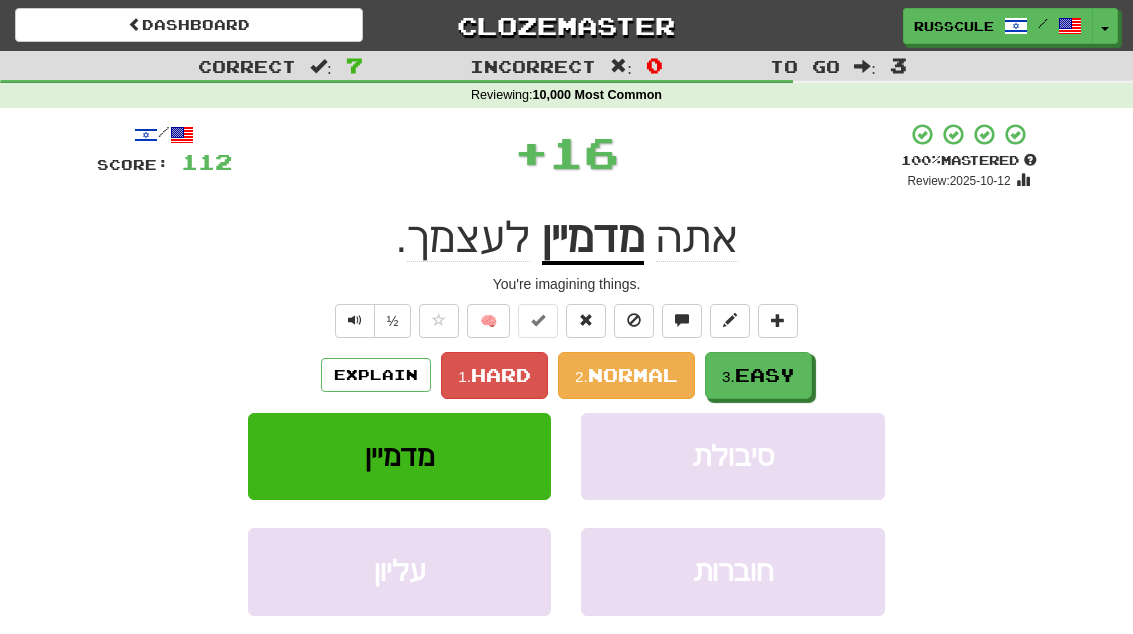 click on "3.  Easy" at bounding box center (758, 375) 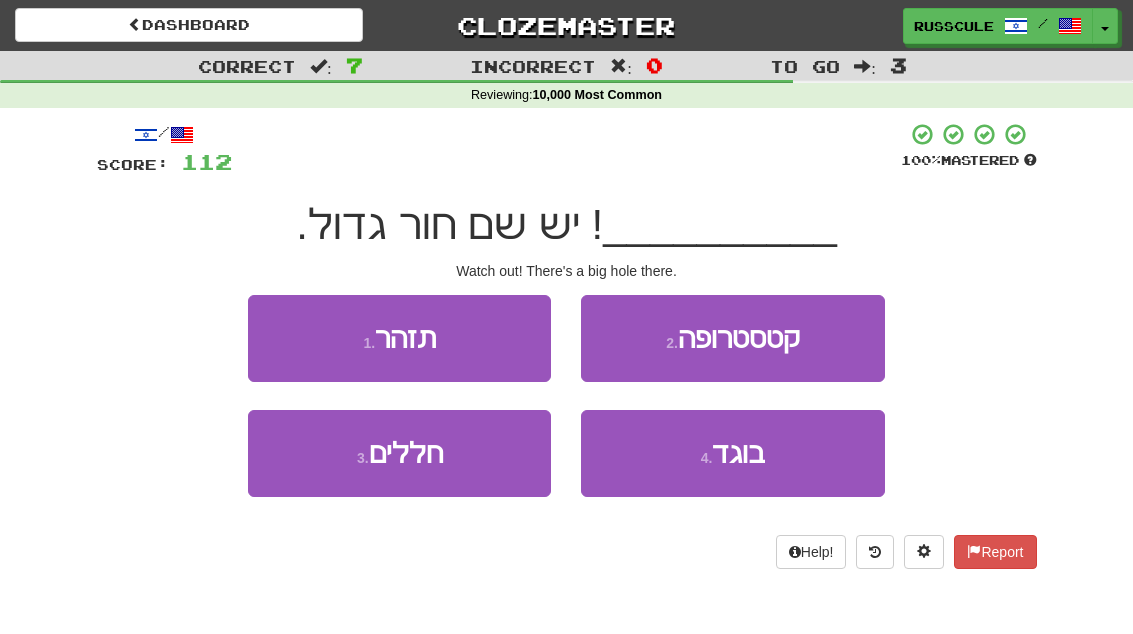 click on "1 .  תזהר" at bounding box center [399, 338] 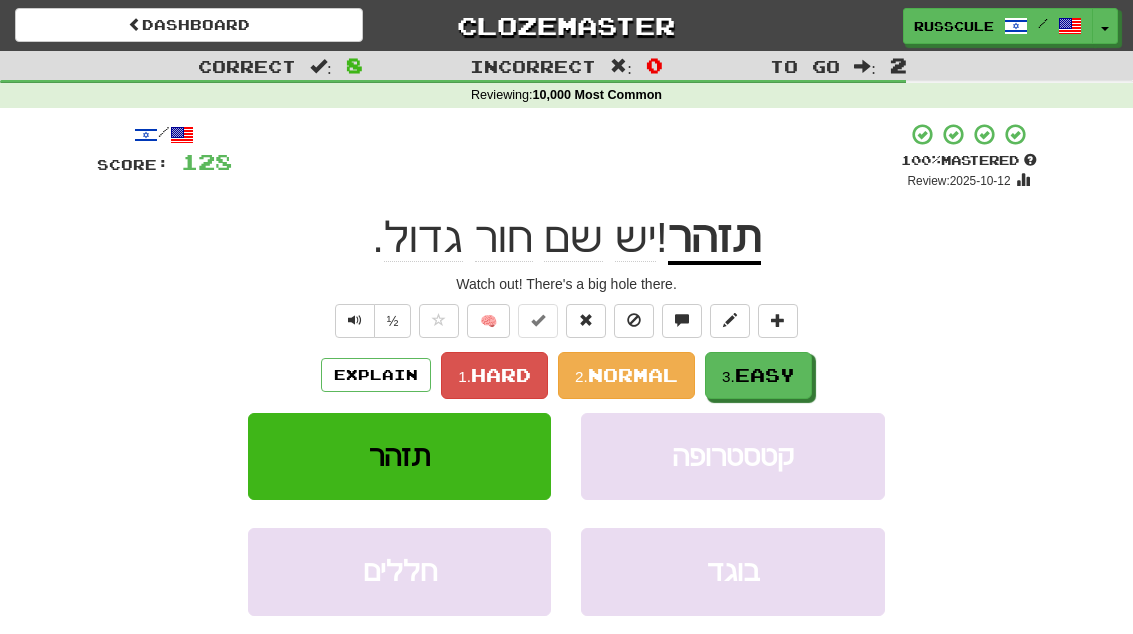 click on "3.  Easy" at bounding box center (758, 375) 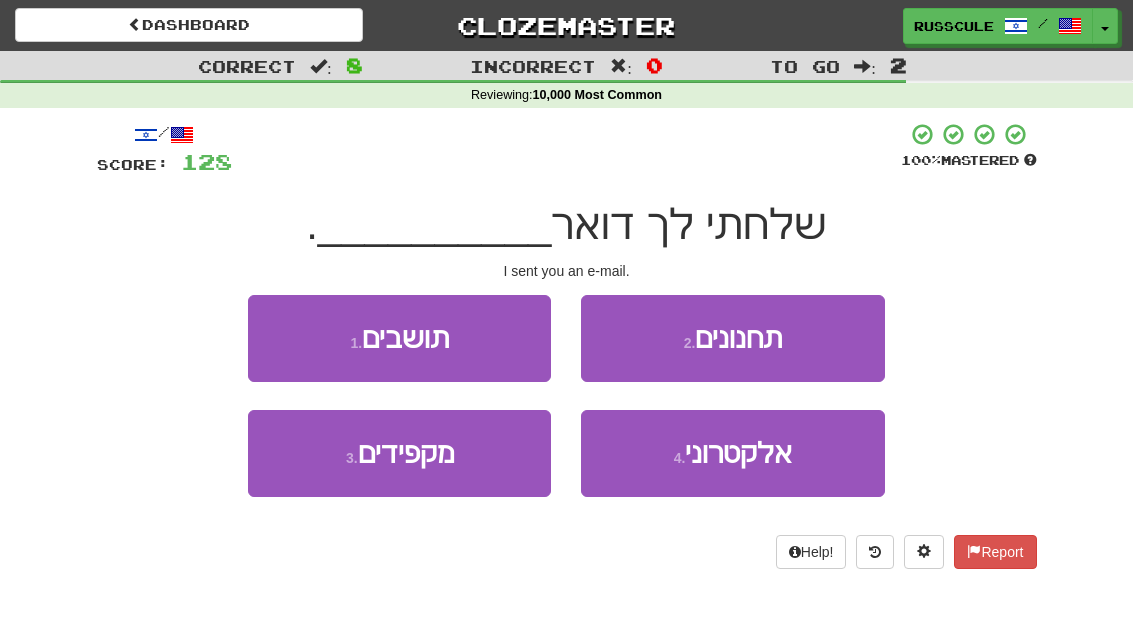 click on "4 .  אלקטרוני" at bounding box center [732, 453] 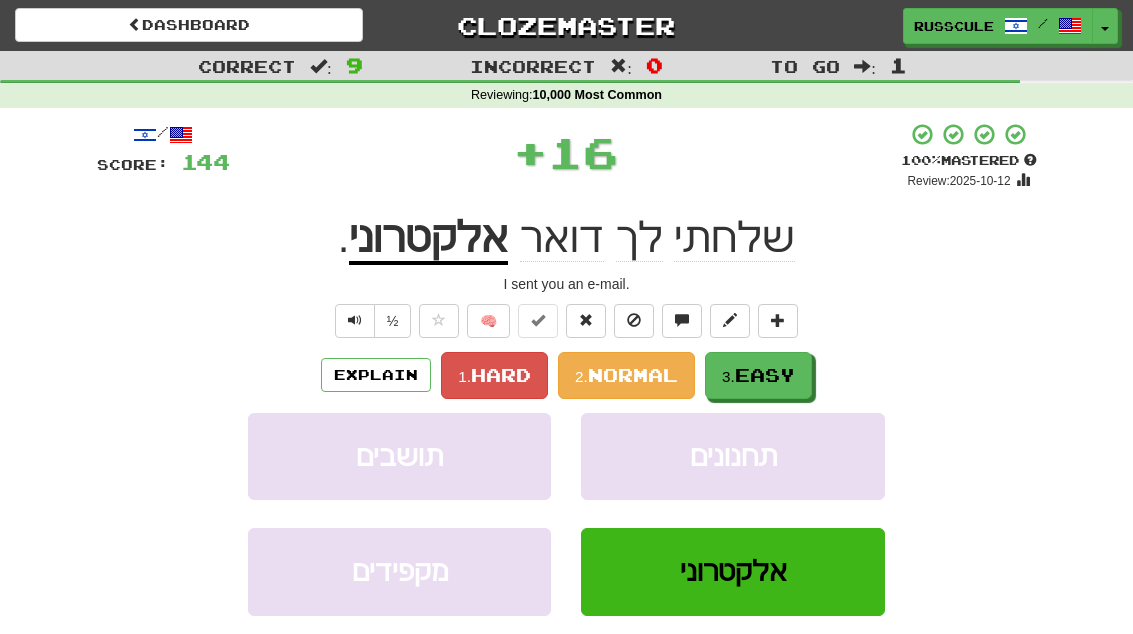 click on "3.  Easy" at bounding box center (758, 375) 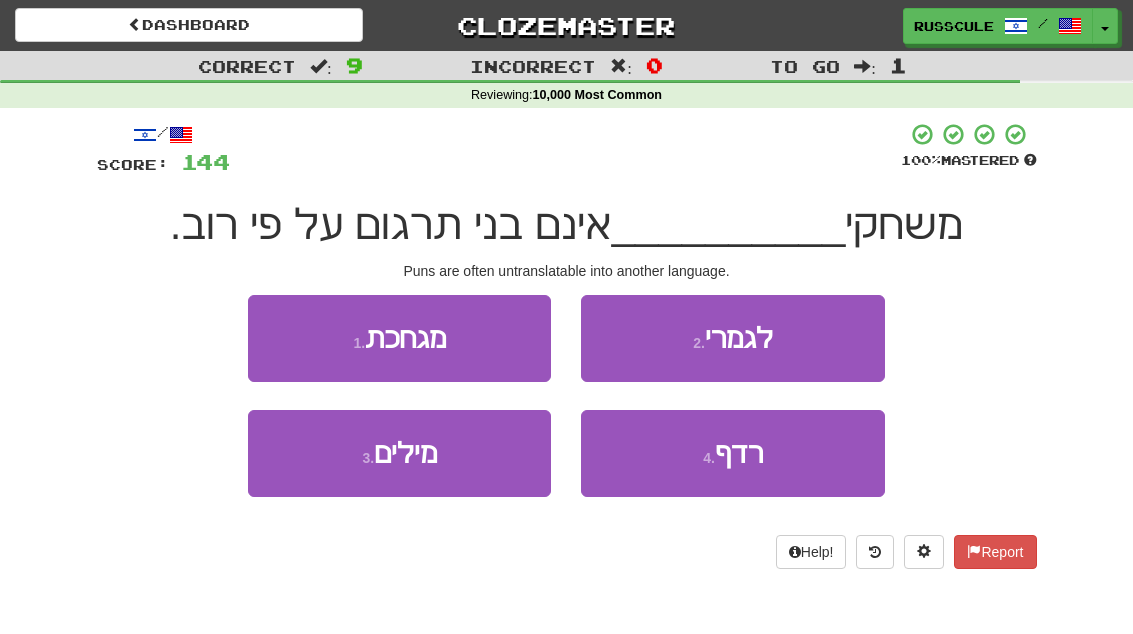 click on "3 .  מילים" at bounding box center [399, 467] 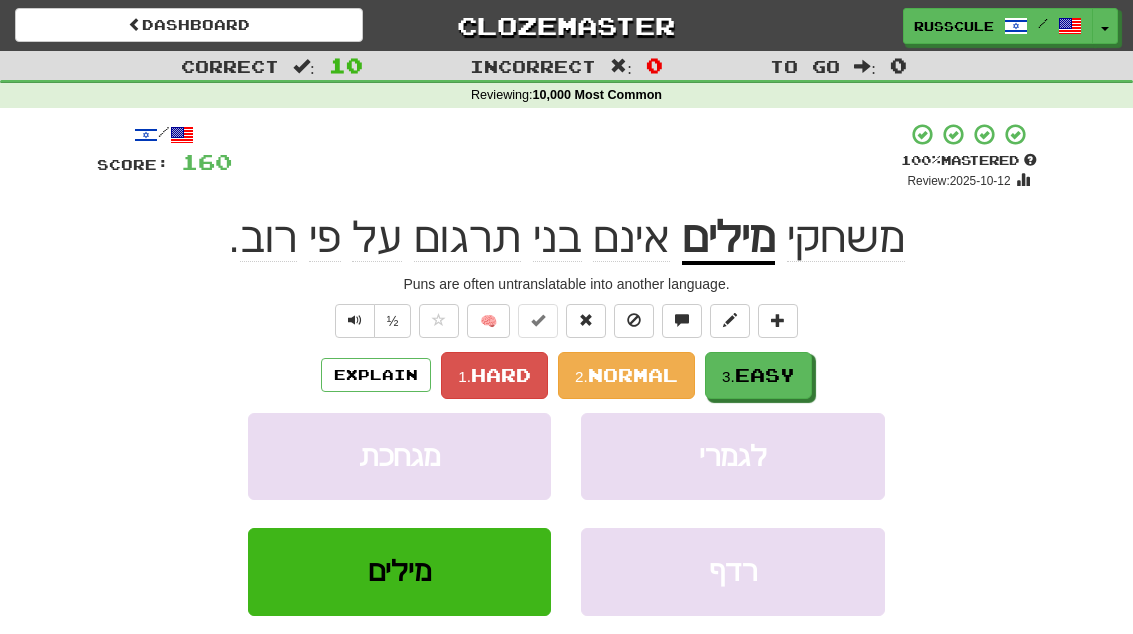 click on "3.  Easy" at bounding box center [758, 375] 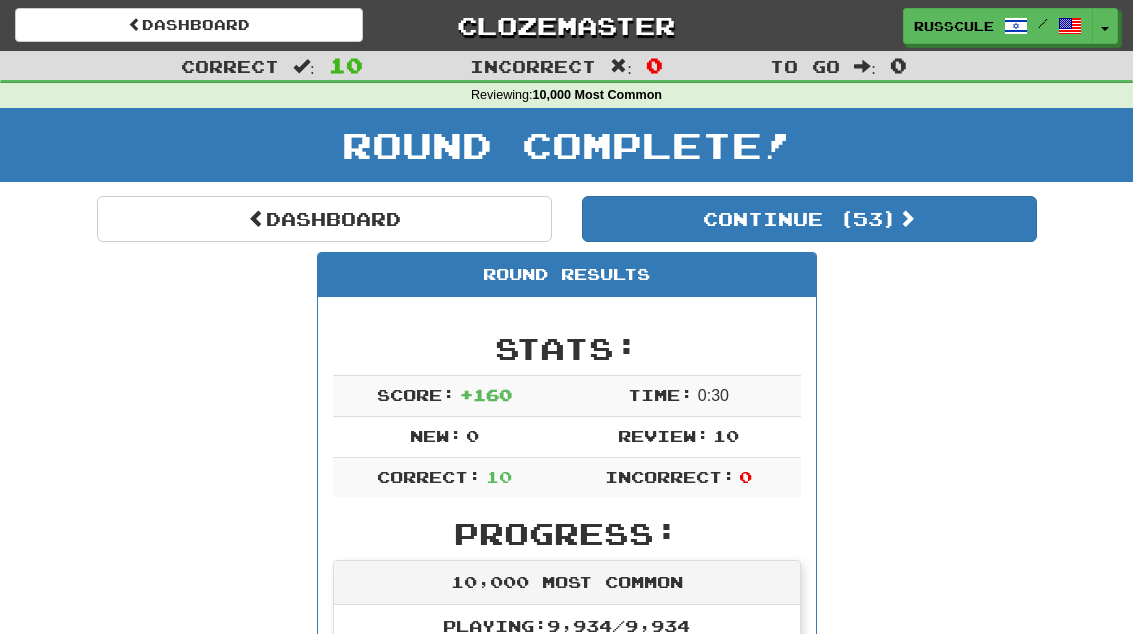 click on "Continue ( 53 )" at bounding box center (809, 219) 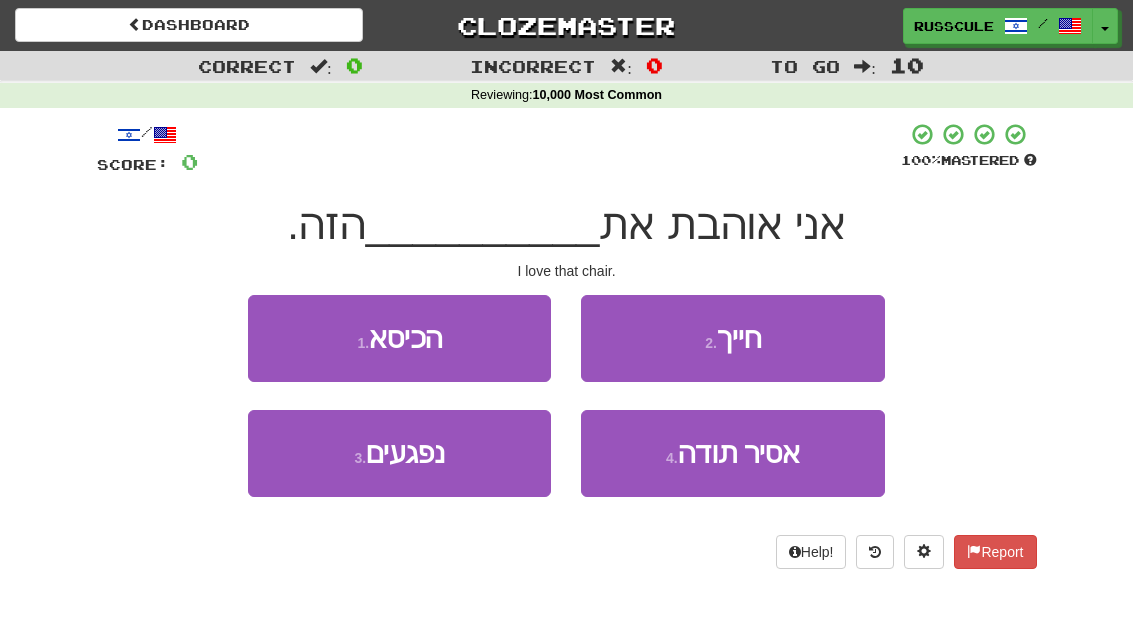 click on "1 .  הכיסא" at bounding box center [399, 338] 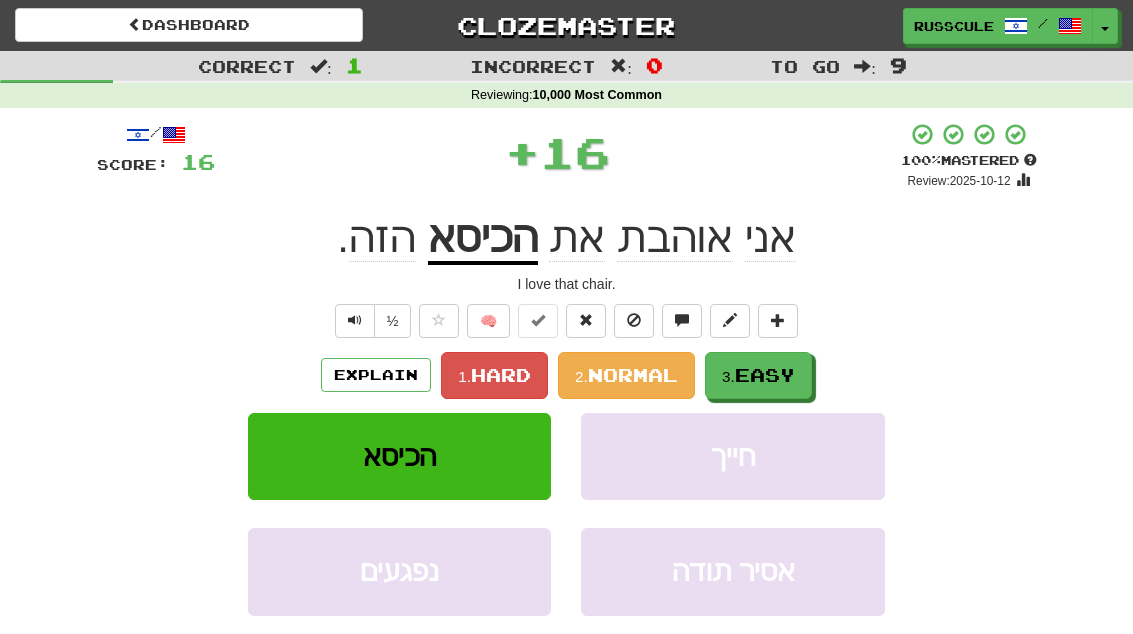 click on "3.  Easy" at bounding box center (758, 375) 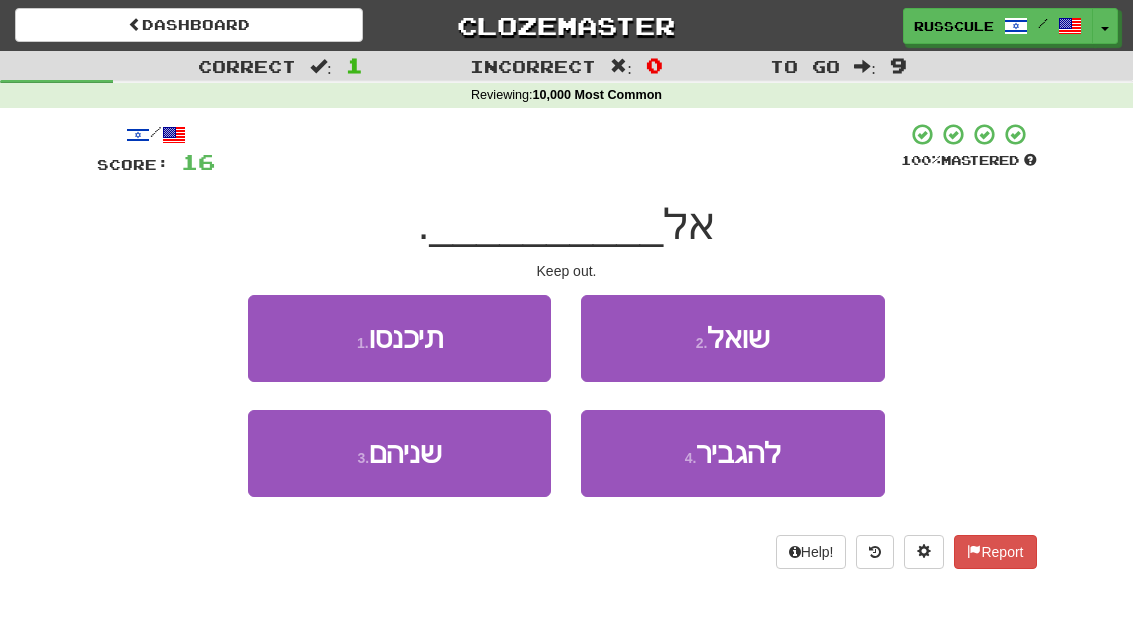 click on "1 .  תיכנסו" at bounding box center [399, 338] 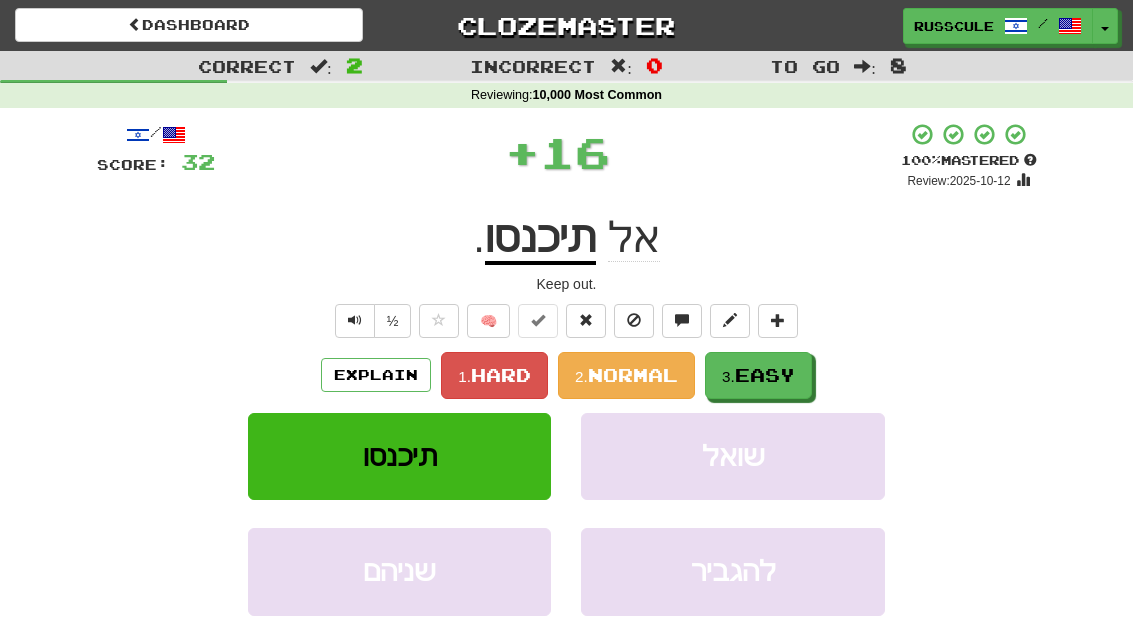 click on "3.  Easy" at bounding box center (758, 375) 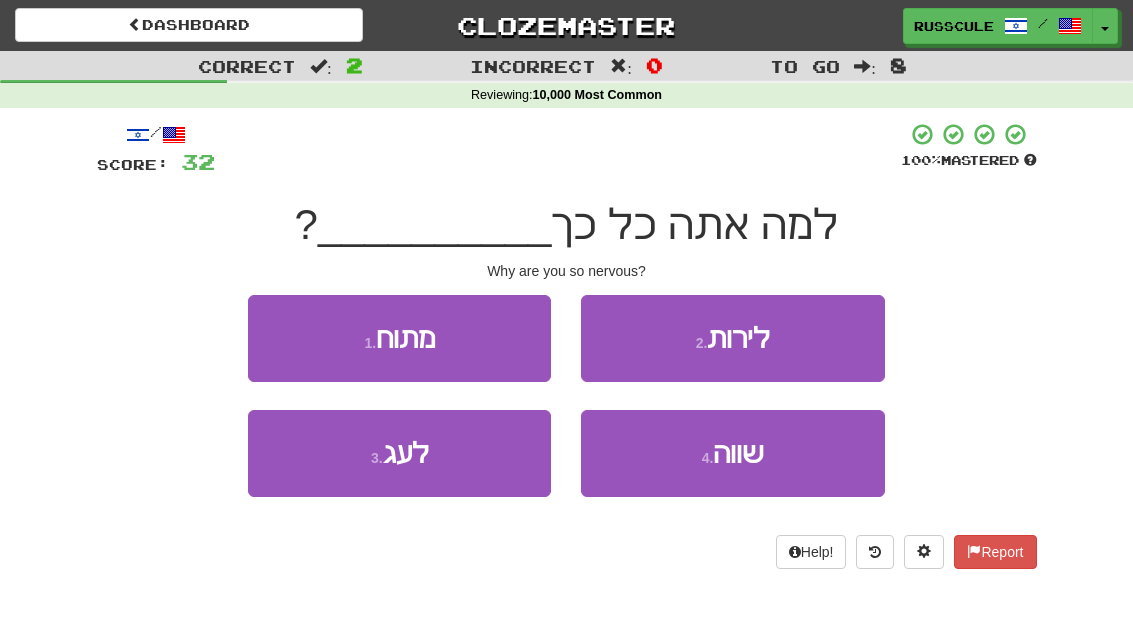 click on "1 .  מתוח" at bounding box center [399, 338] 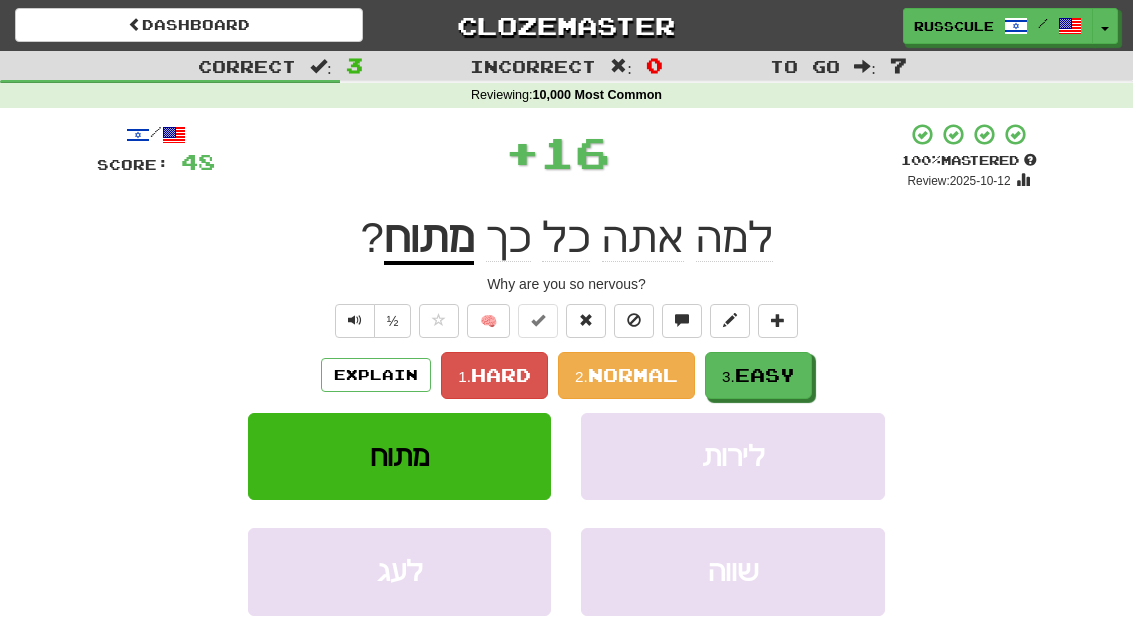 click on "3.  Easy" at bounding box center (758, 375) 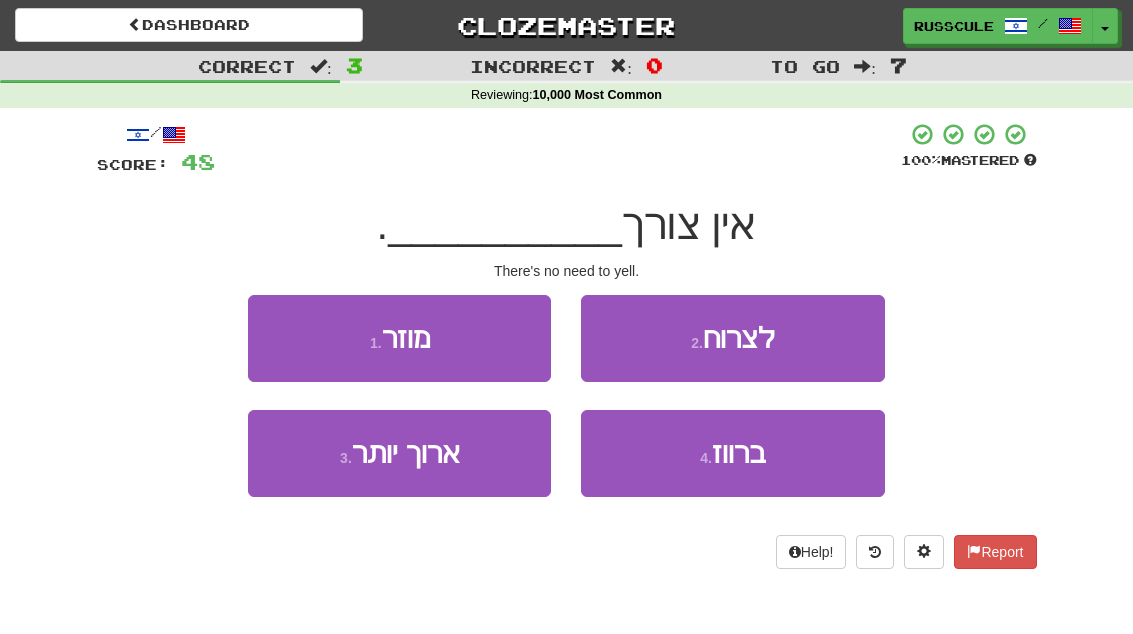 click on "2 .  לצרוח" at bounding box center (732, 338) 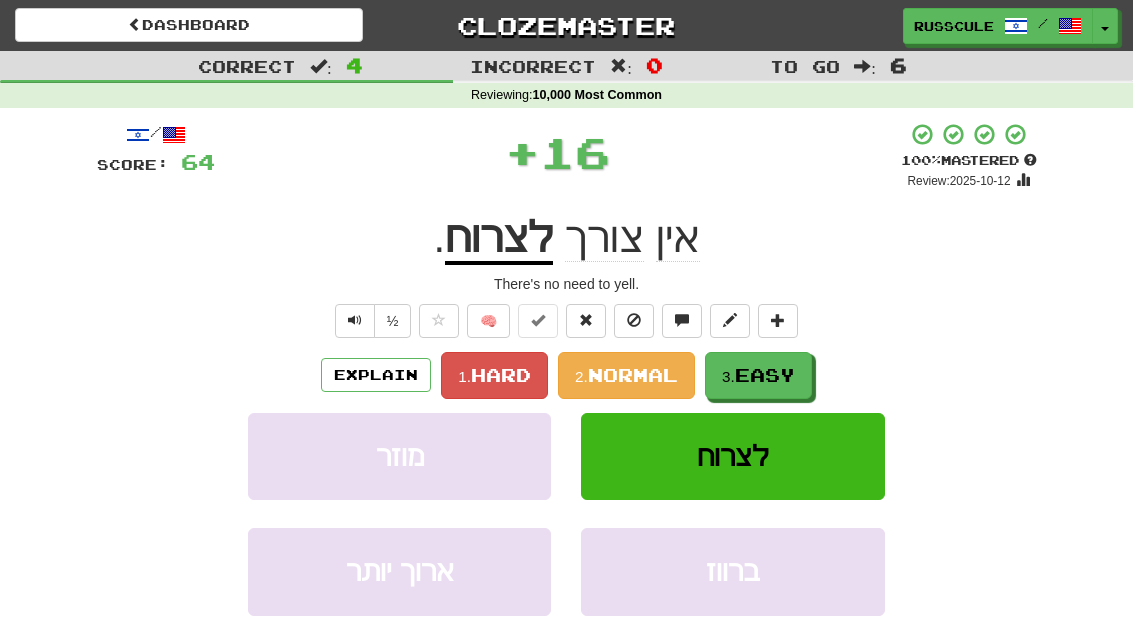 click on "3.  Easy" at bounding box center (758, 375) 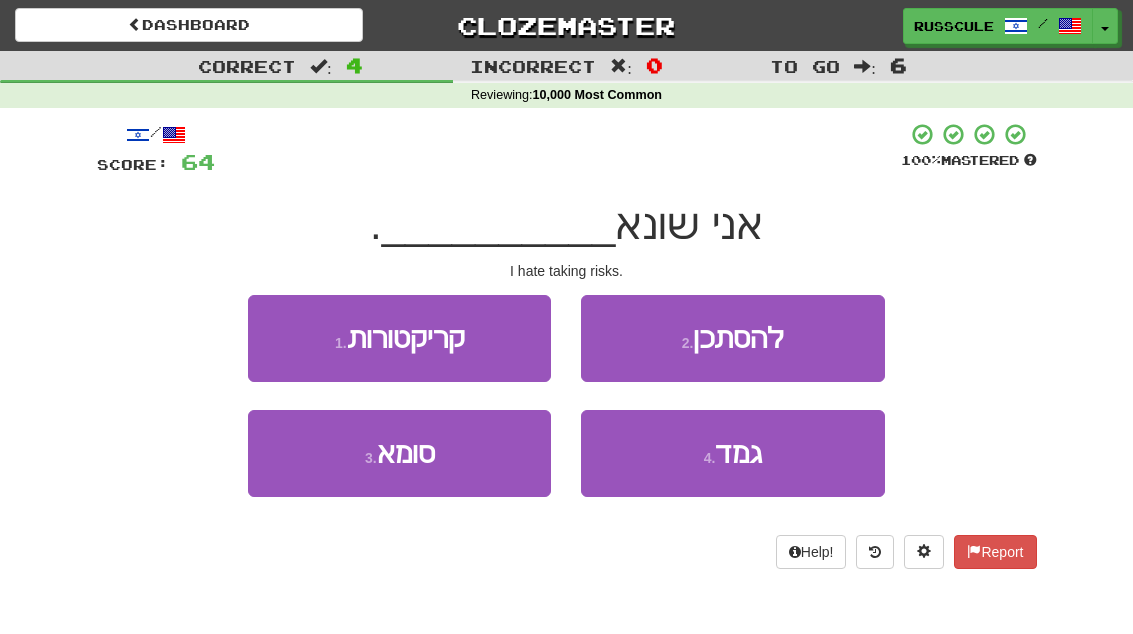 click on "2 .  להסתכן" at bounding box center (732, 338) 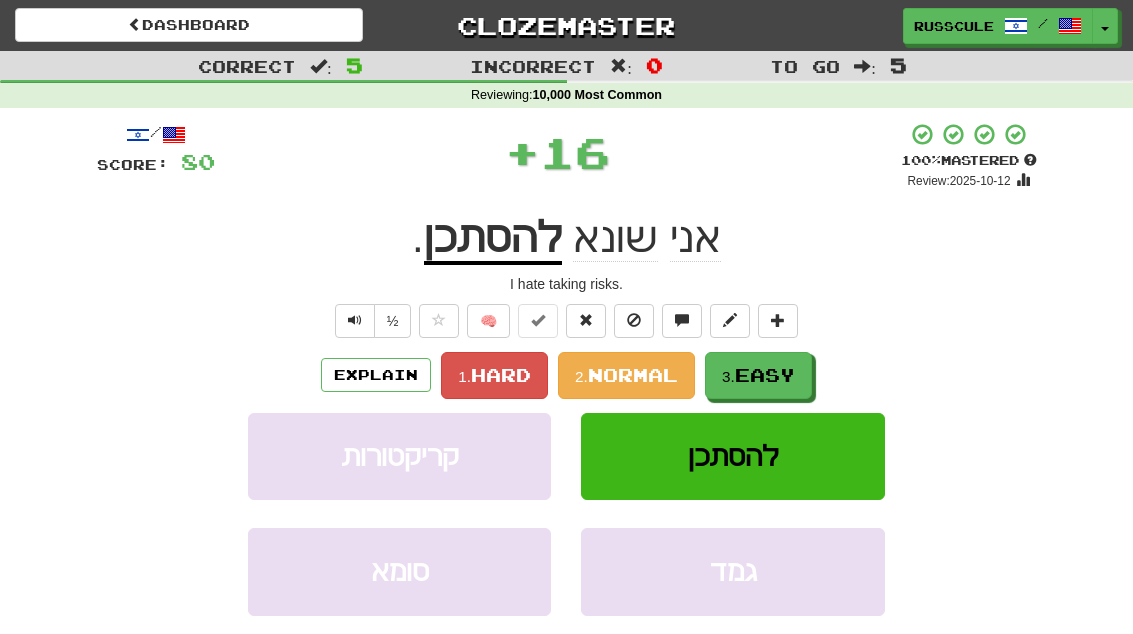 click on "3.  Easy" at bounding box center (758, 375) 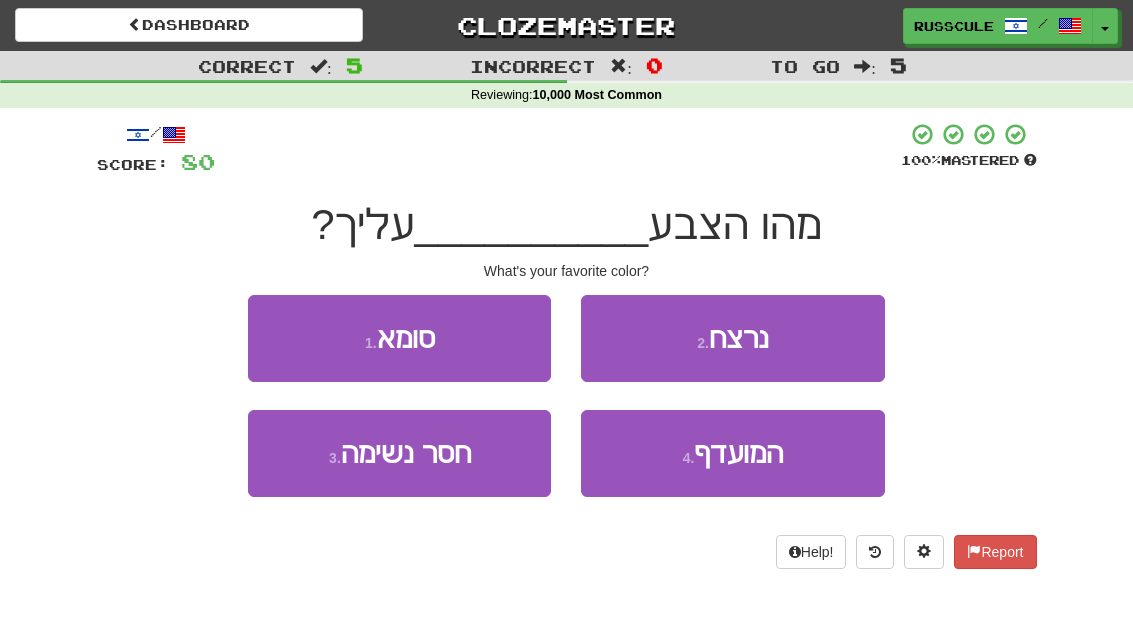 click on "4 .  המועדף" at bounding box center [732, 453] 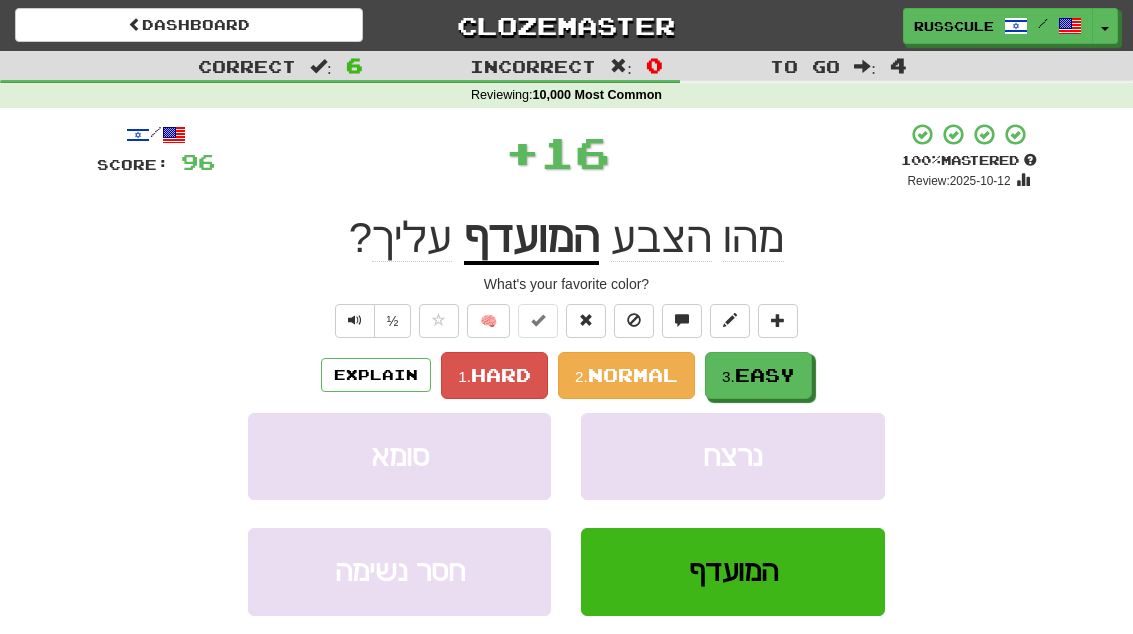 click on "3.  Easy" at bounding box center [758, 375] 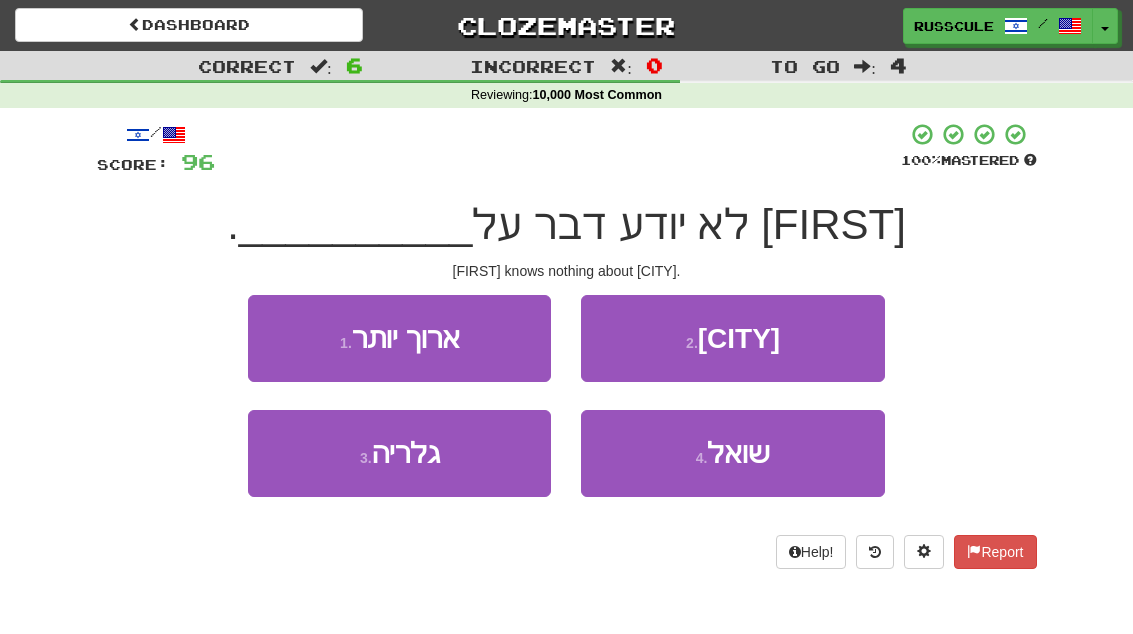 click on "2 .  [CITY]" at bounding box center (732, 338) 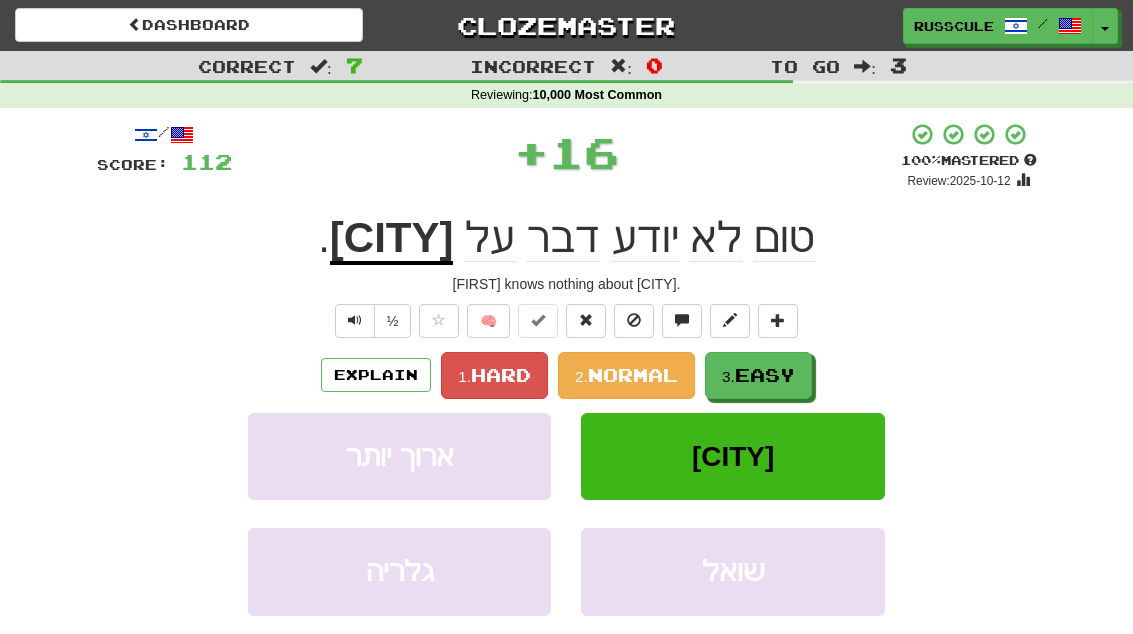 click on "3.  Easy" at bounding box center [758, 375] 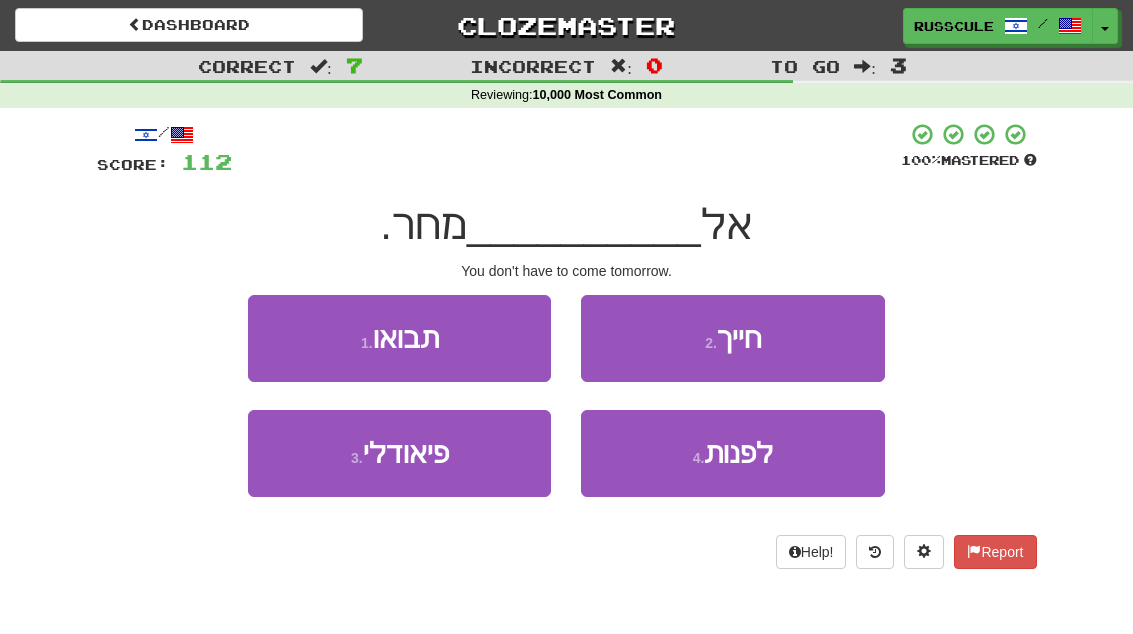 click on "1 .  תבואו" at bounding box center [399, 338] 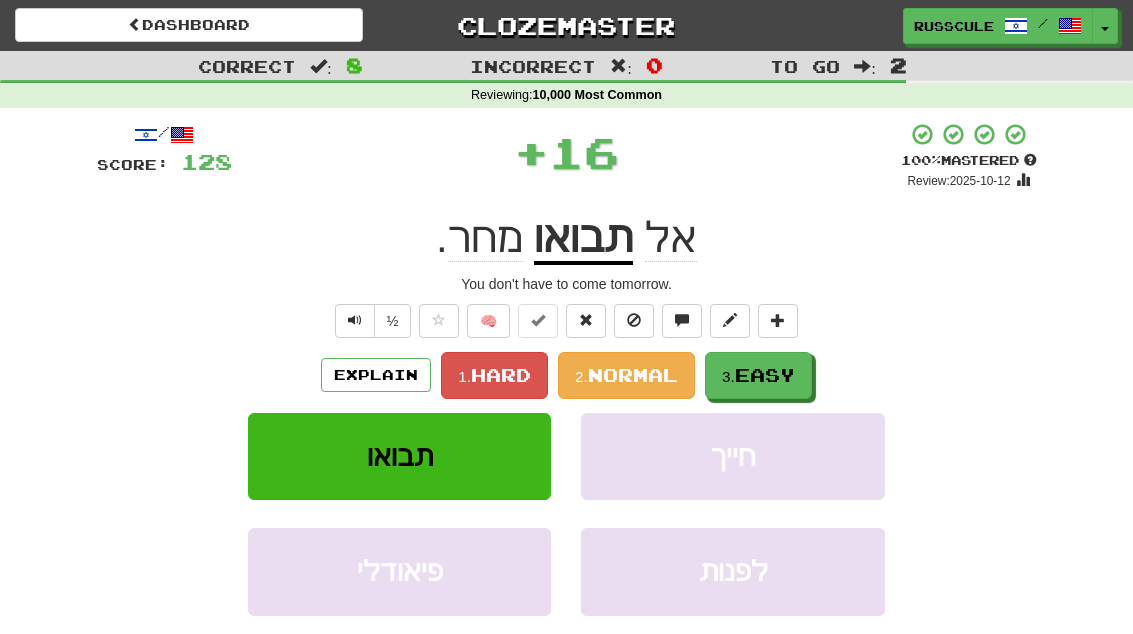 click on "3.  Easy" at bounding box center [758, 375] 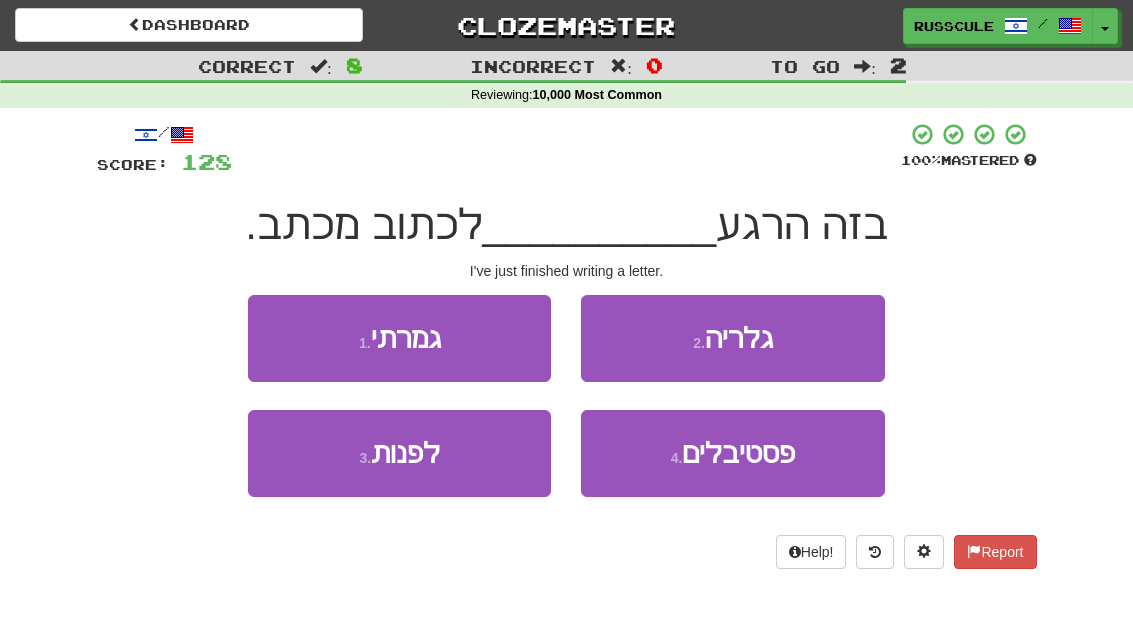 click on "1 .  גמרתי" at bounding box center (399, 338) 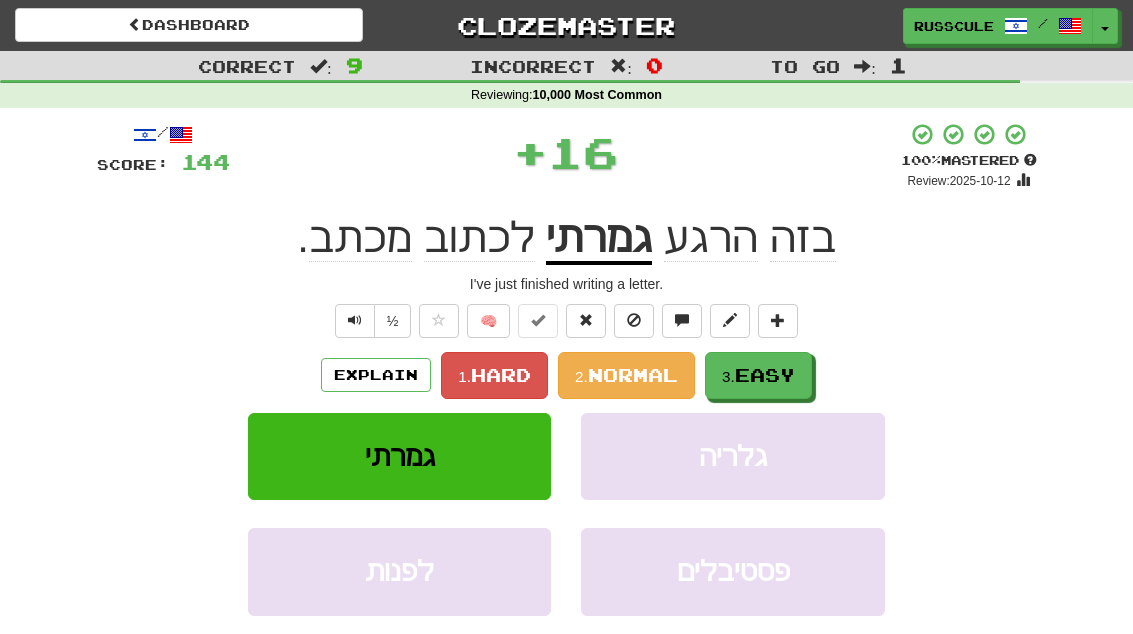 click on "3.  Easy" at bounding box center (758, 375) 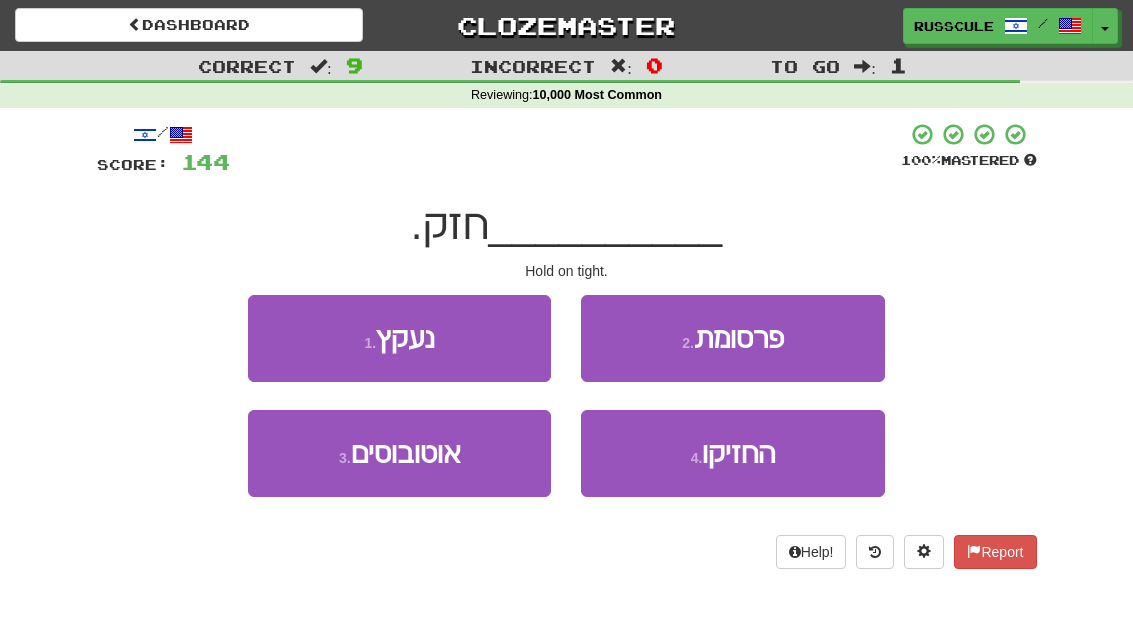 click on "4 .  החזיקו" at bounding box center [732, 453] 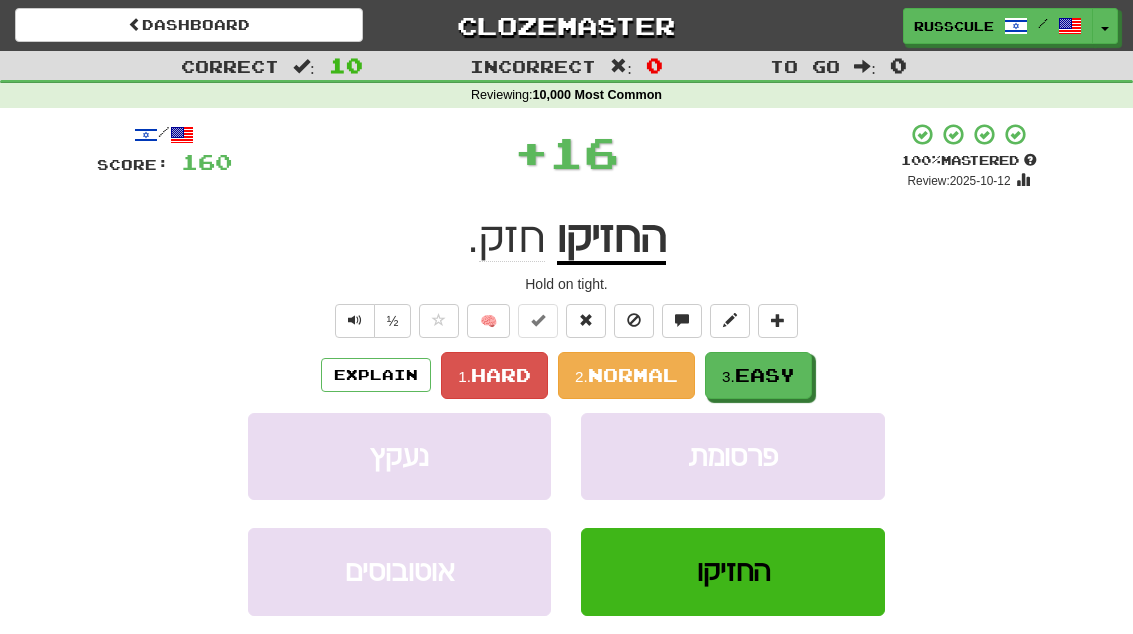 click on "3.  Easy" at bounding box center (758, 375) 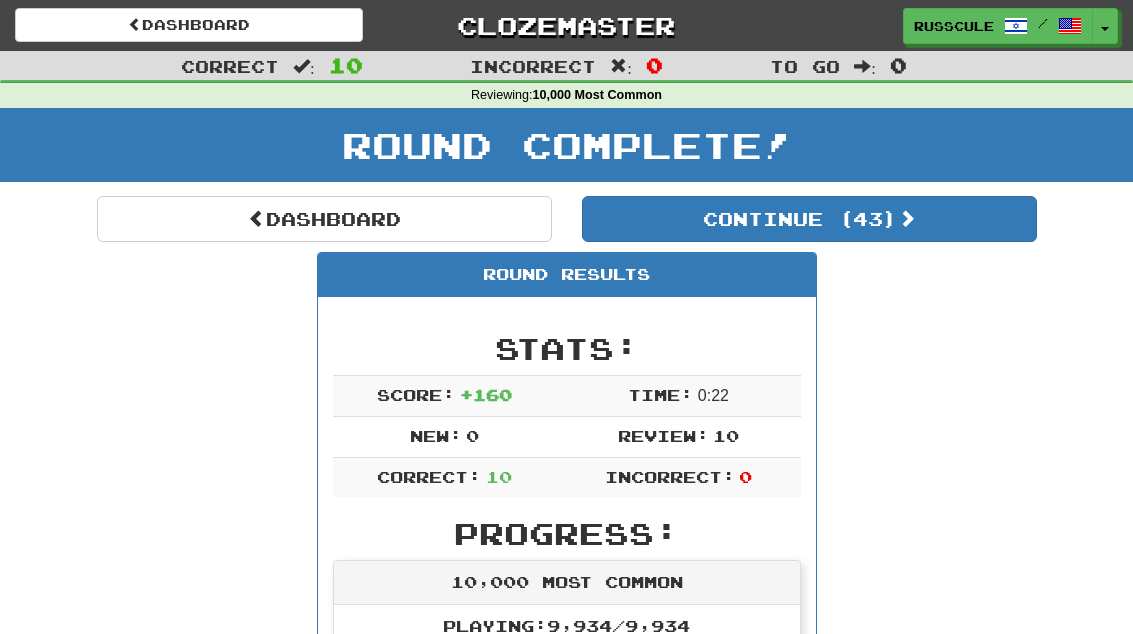 click on "Dashboard" at bounding box center [324, 219] 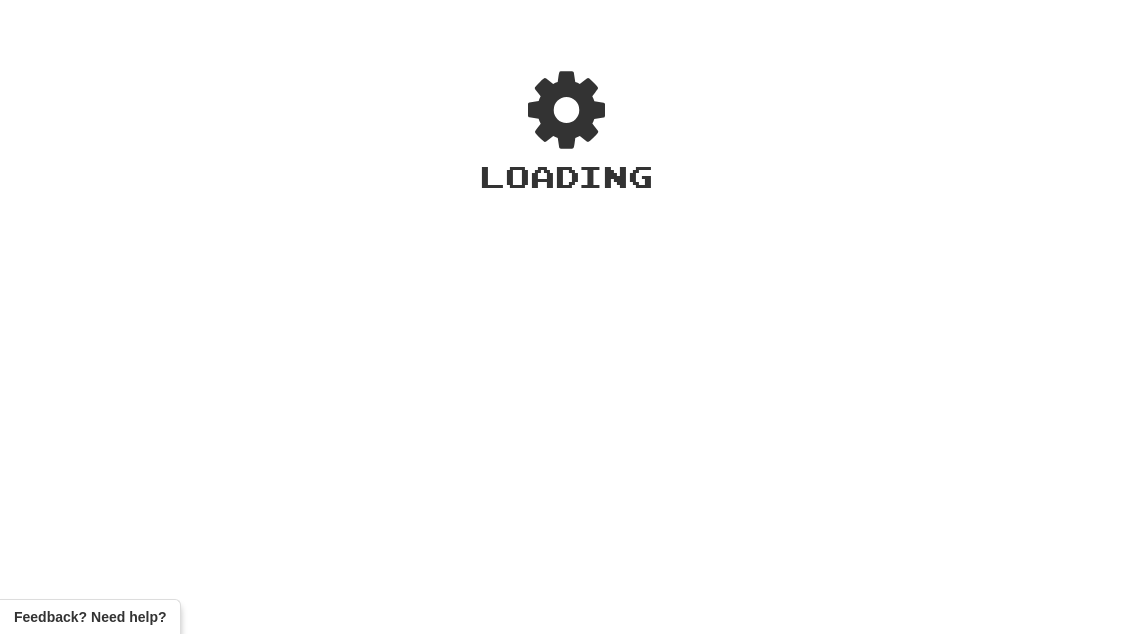 scroll, scrollTop: 0, scrollLeft: 0, axis: both 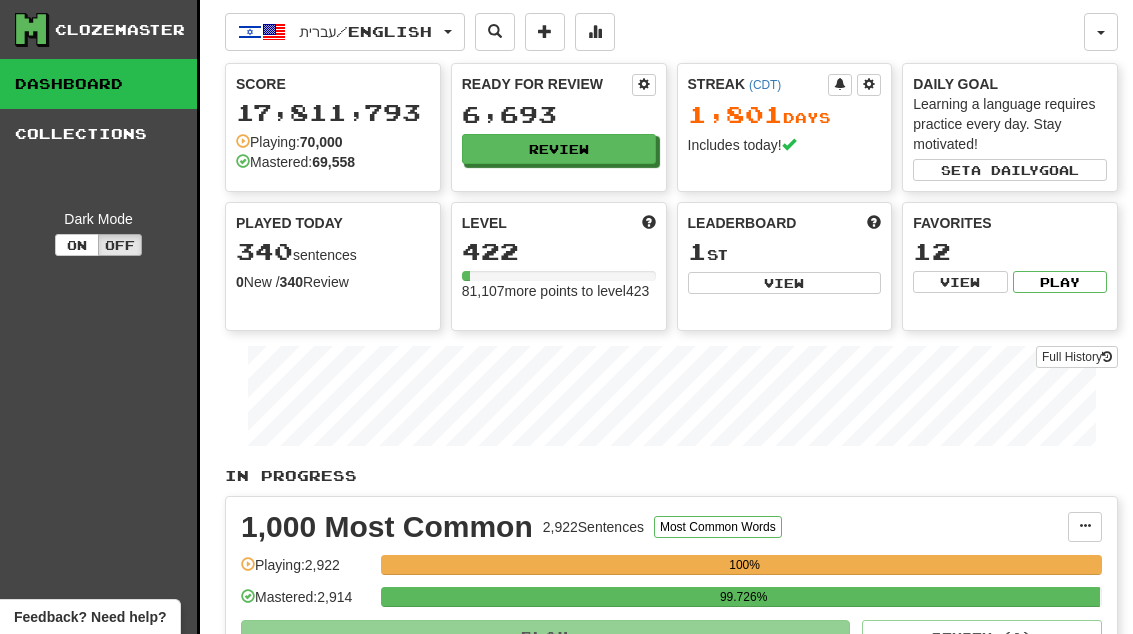click on "Leaderboard 1 st View" at bounding box center (785, 266) 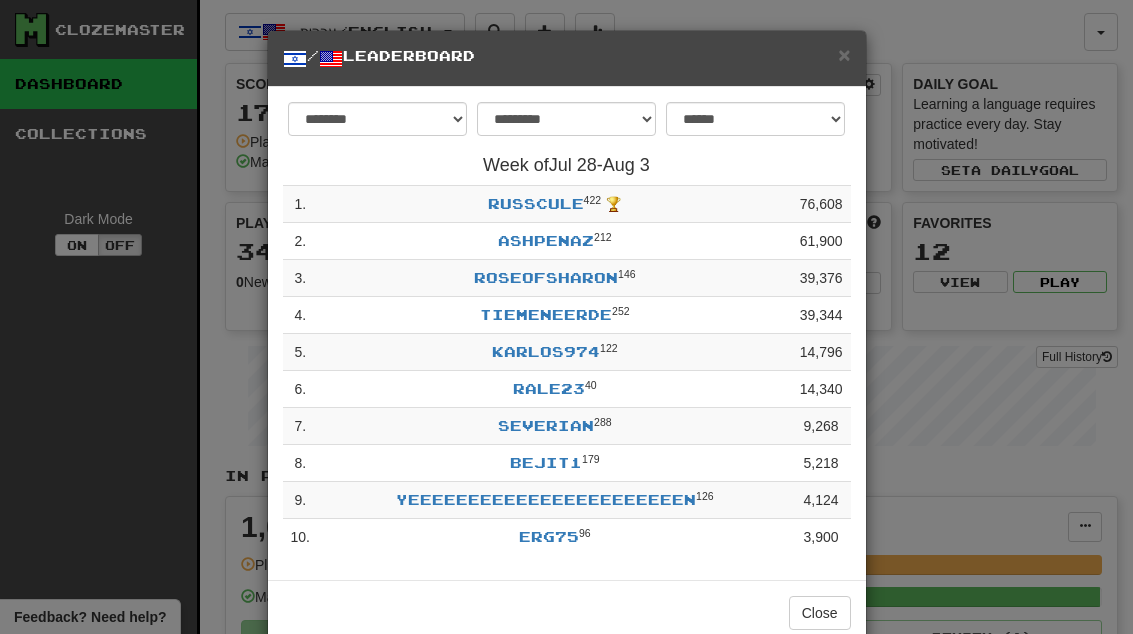 click on "×  /   Leaderboard" at bounding box center [567, 59] 